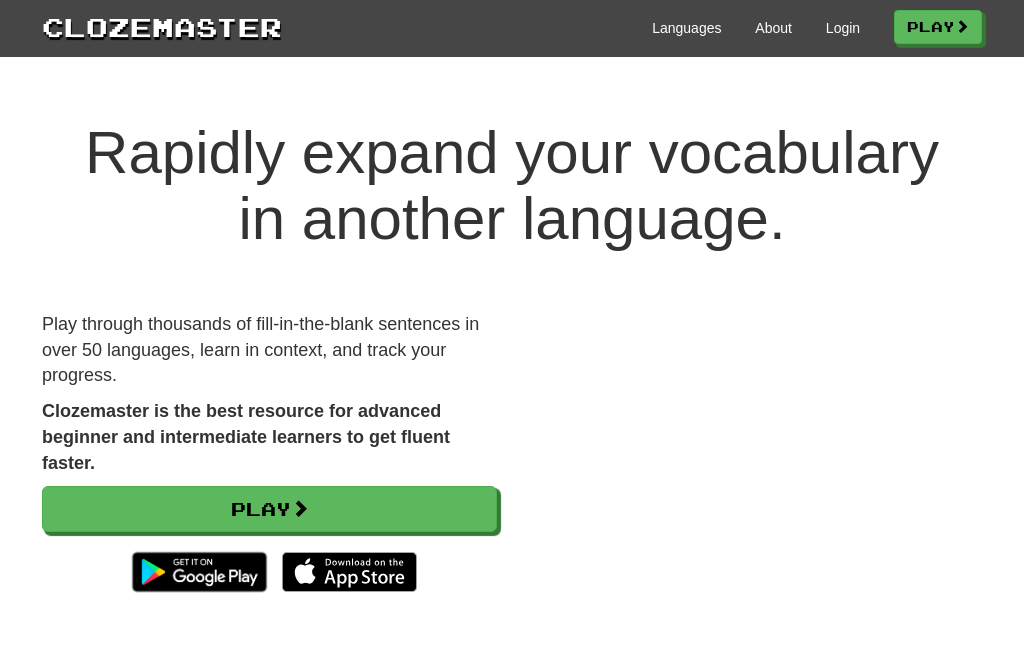 scroll, scrollTop: 0, scrollLeft: 0, axis: both 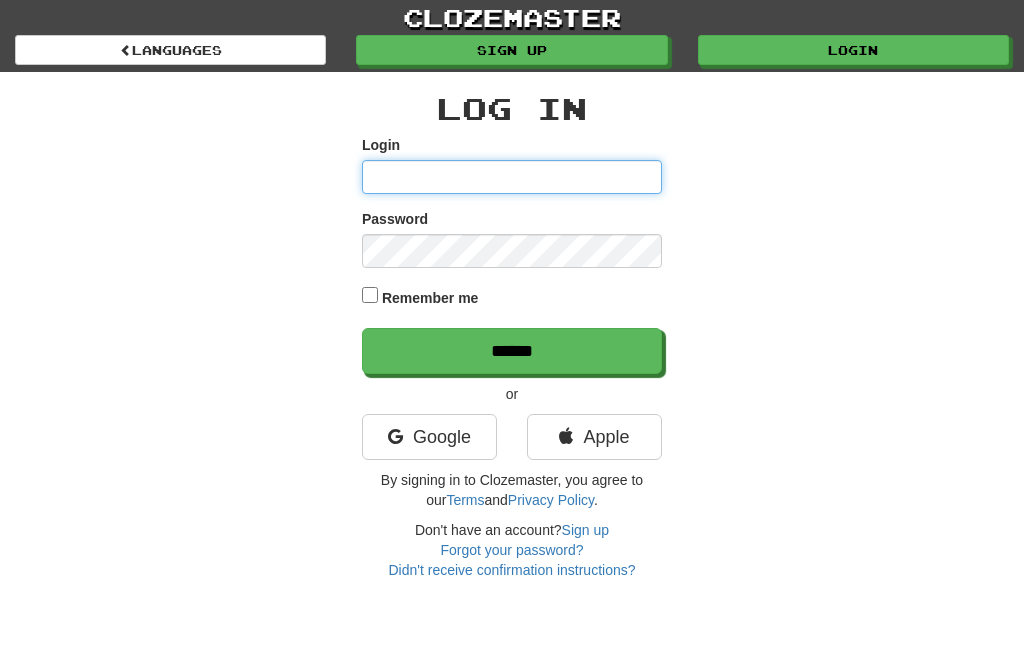 type on "**********" 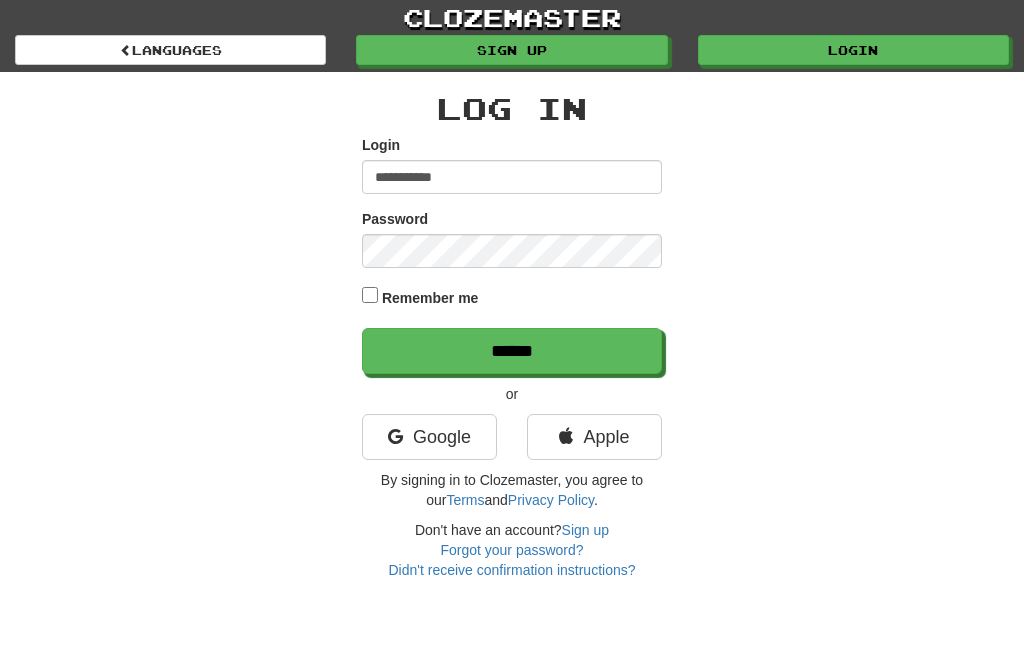 click on "******" at bounding box center [512, 351] 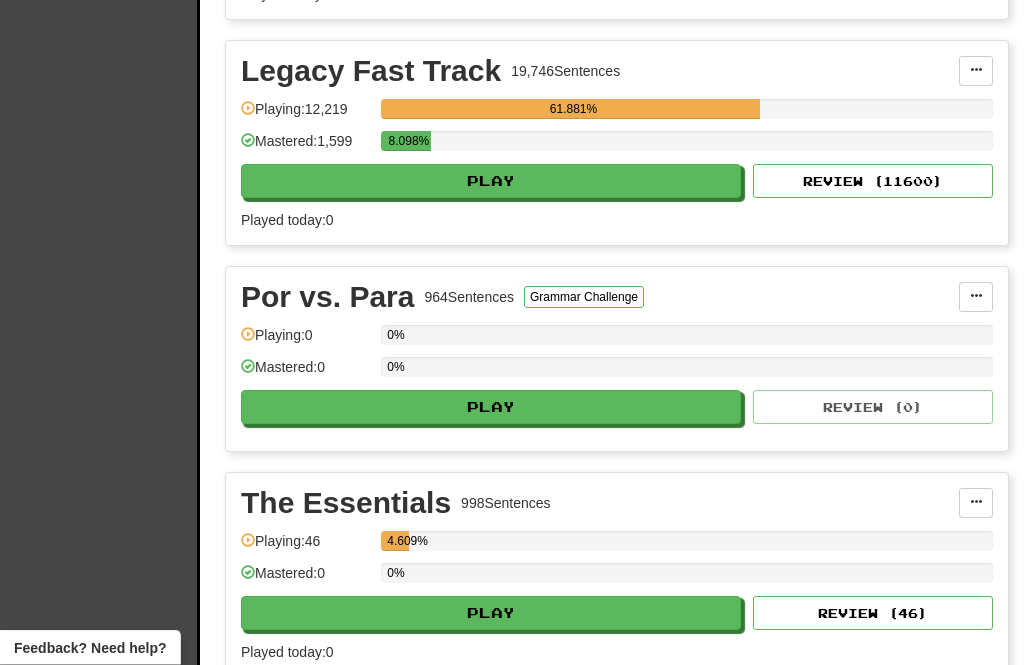 scroll, scrollTop: 959, scrollLeft: 0, axis: vertical 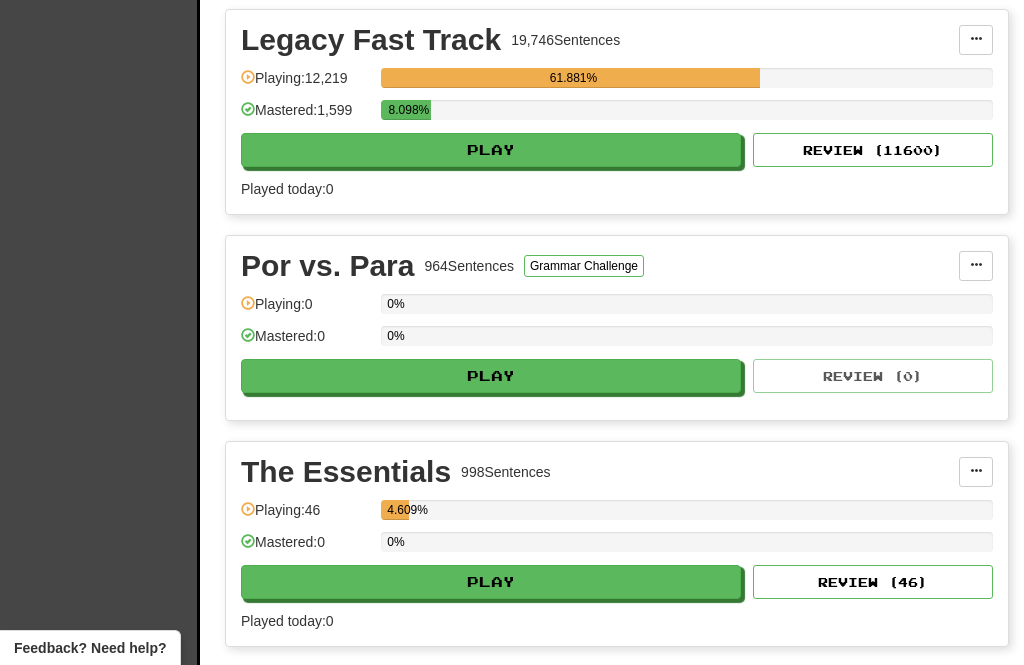 click on "Play" at bounding box center (491, 150) 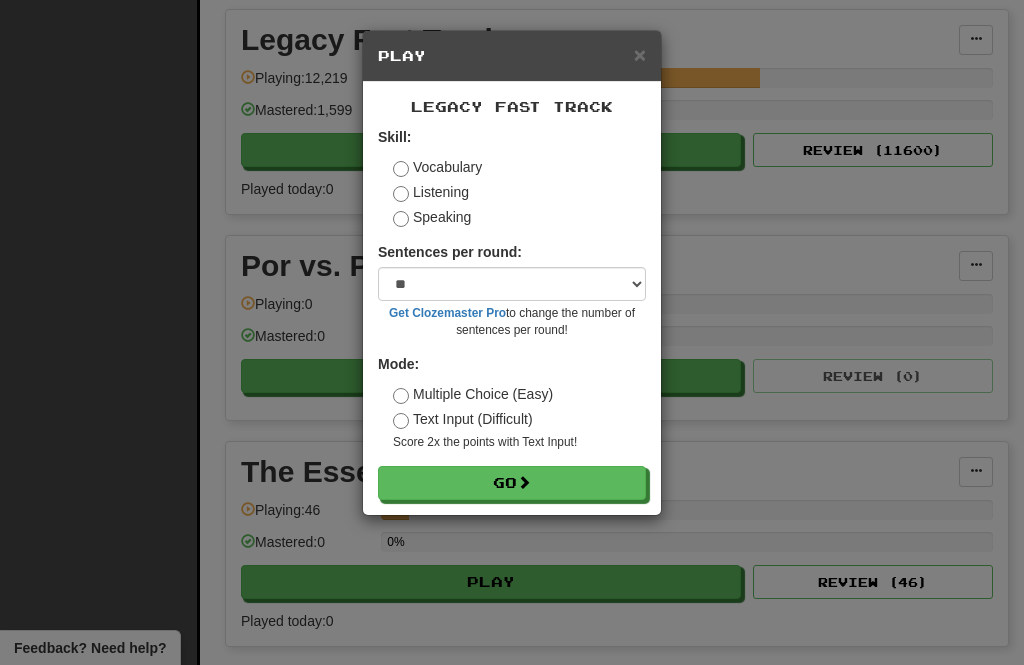 click on "Go" at bounding box center [512, 483] 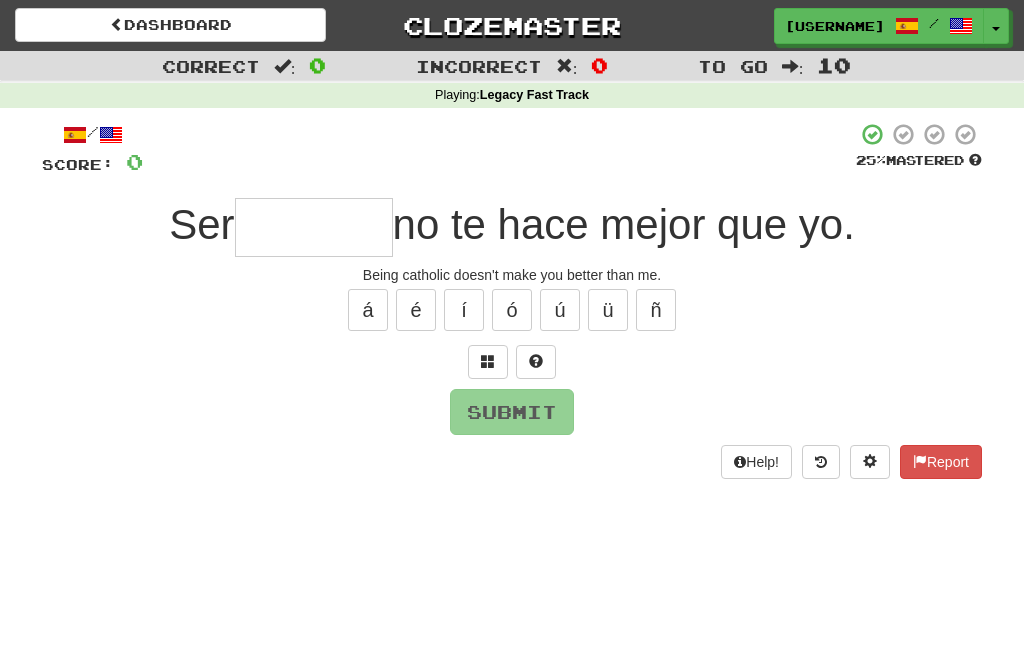 scroll, scrollTop: 0, scrollLeft: 0, axis: both 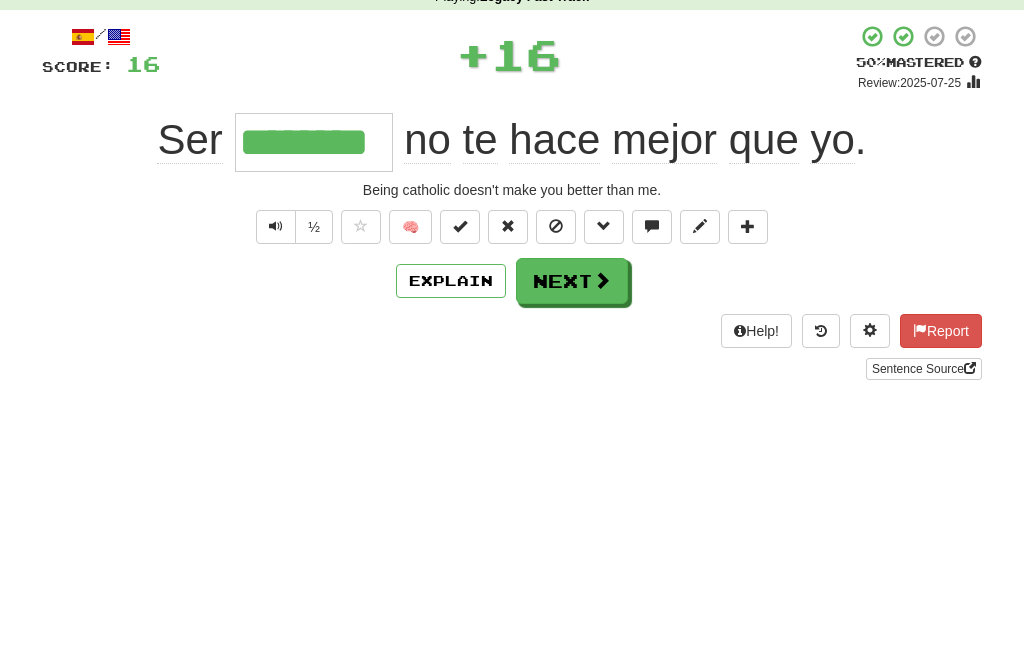 type on "********" 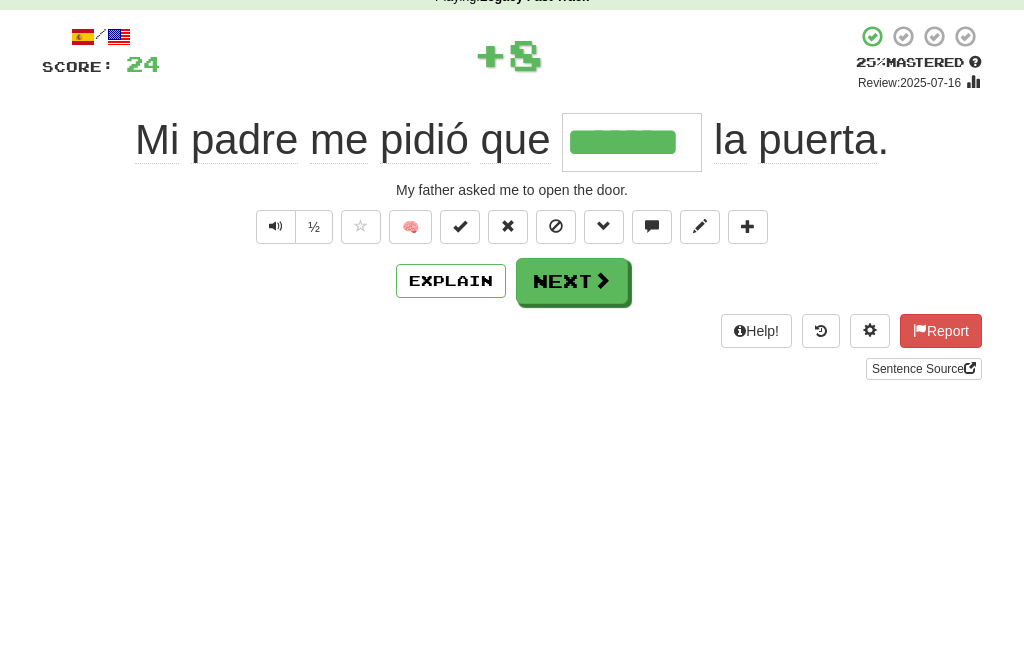 type on "*******" 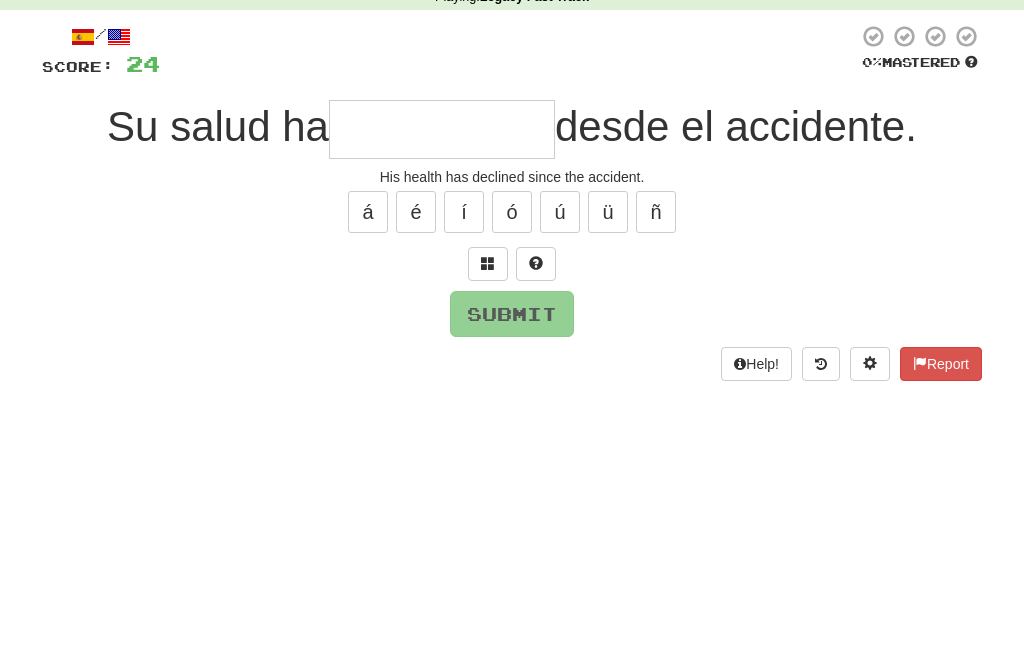 type on "*********" 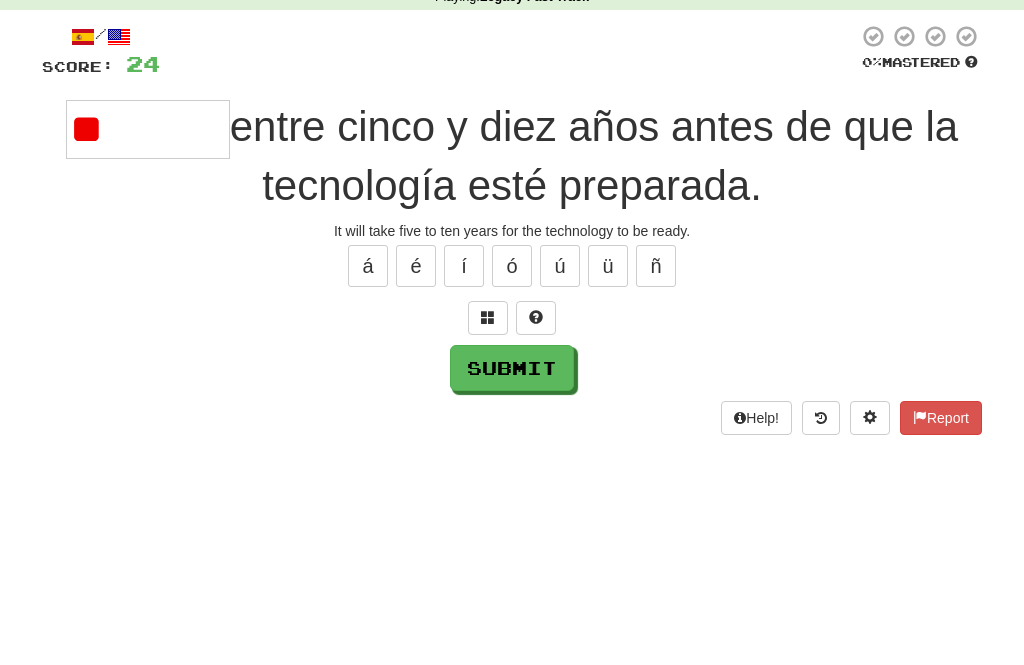 type on "*" 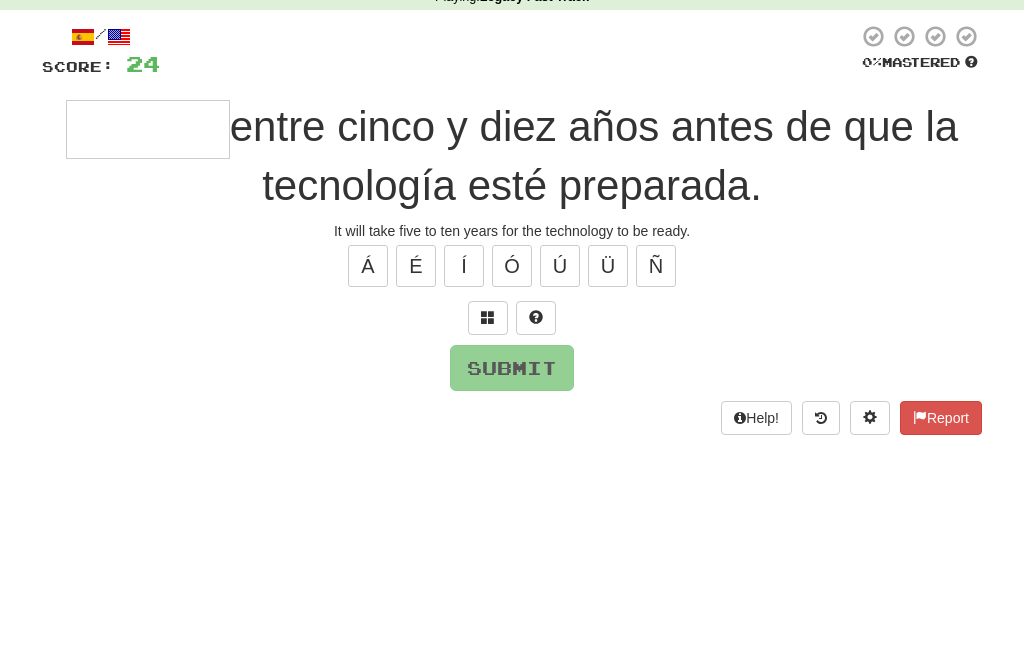 type on "*" 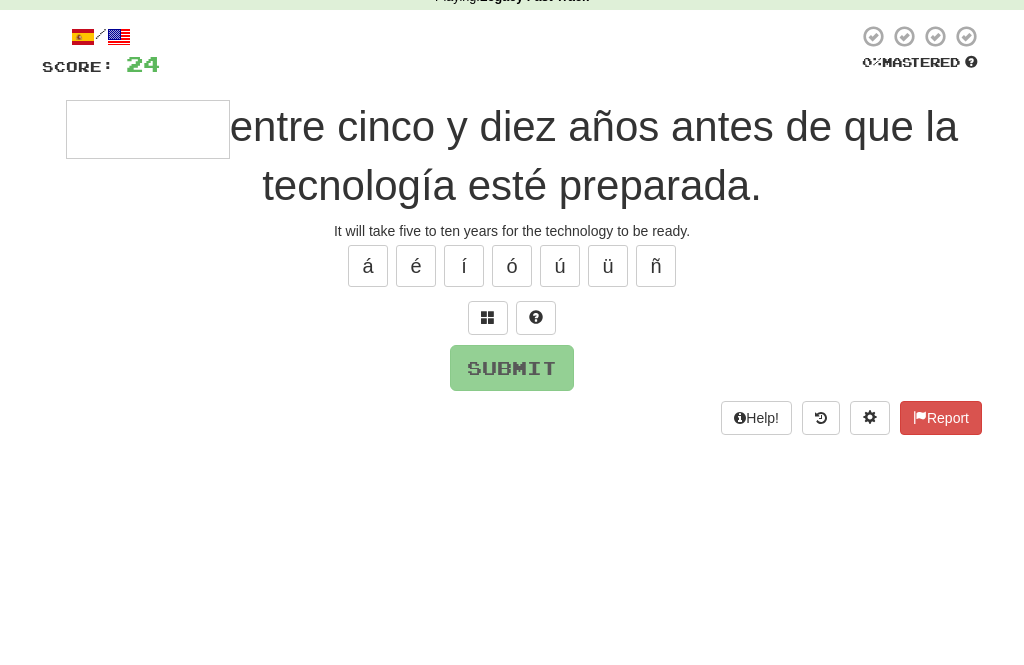 type on "*******" 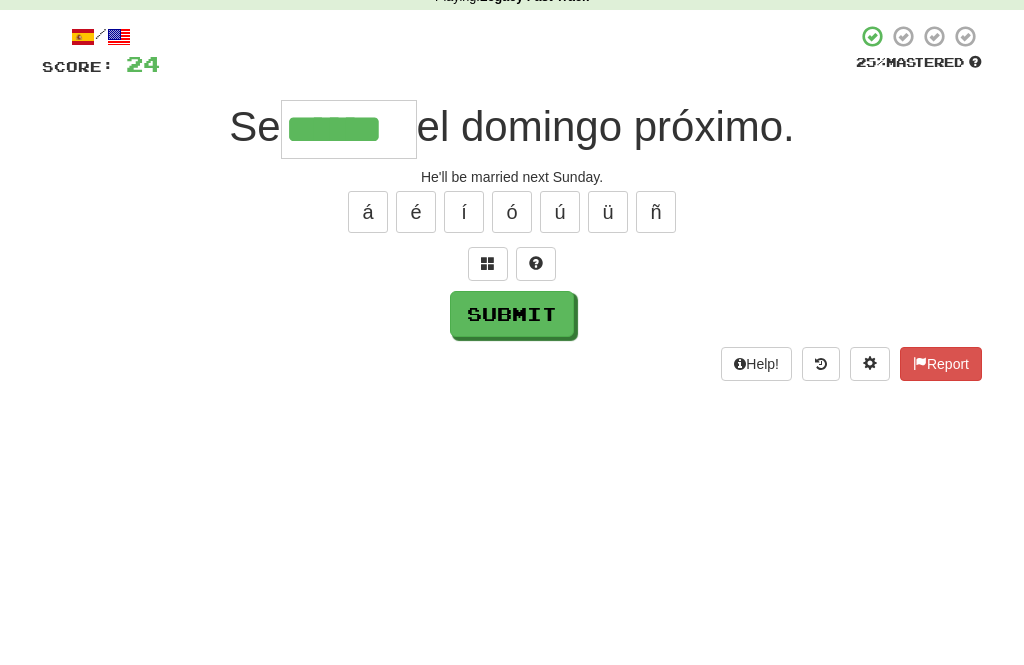 type on "******" 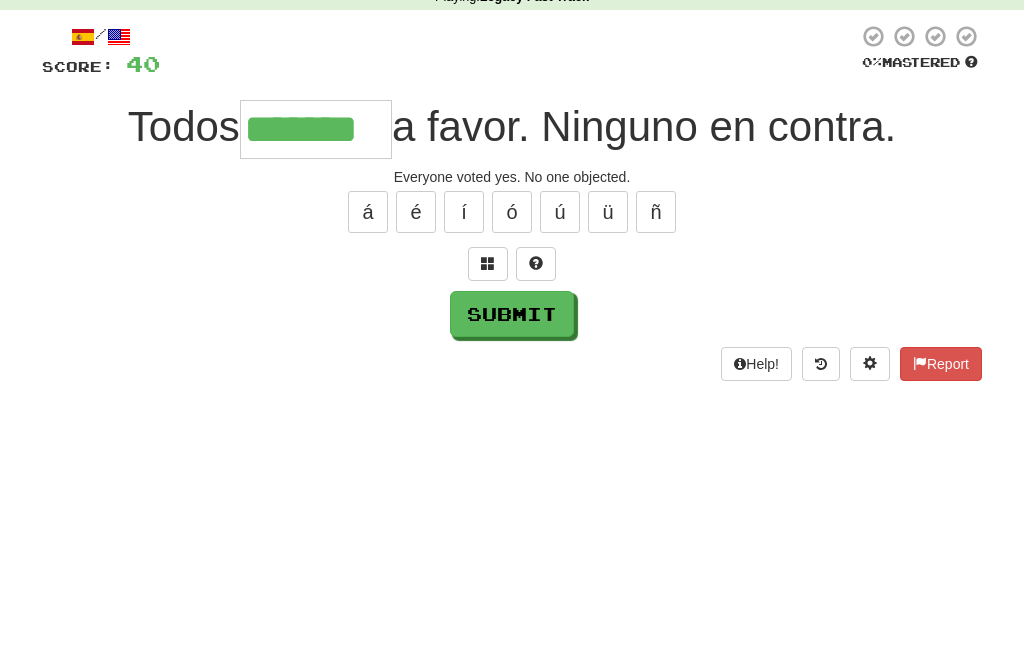 type on "*******" 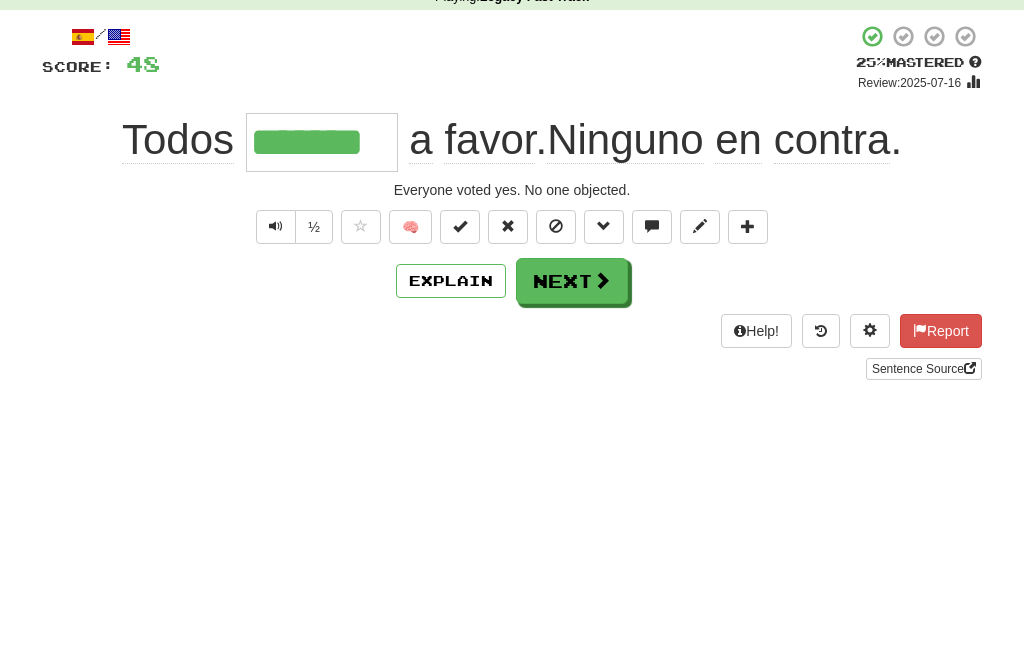 scroll, scrollTop: 97, scrollLeft: 0, axis: vertical 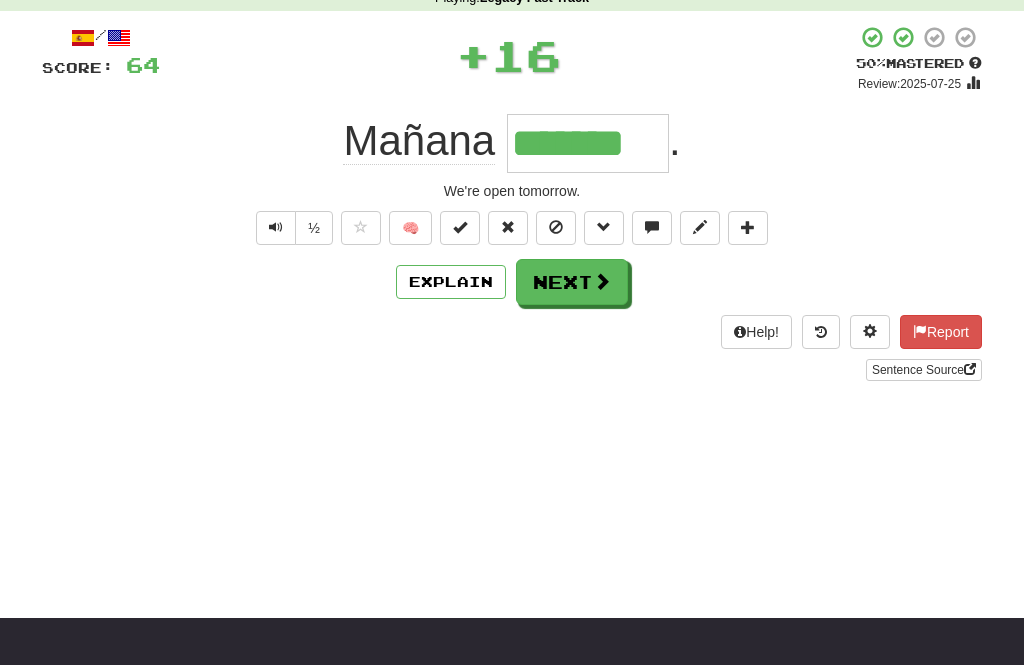 type on "*******" 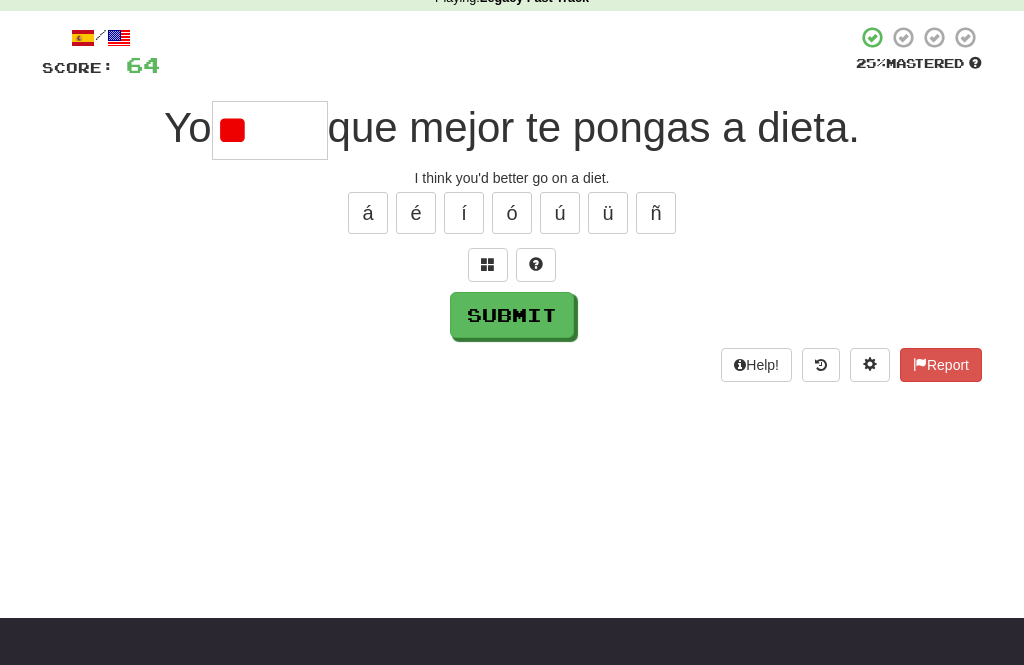 type on "*" 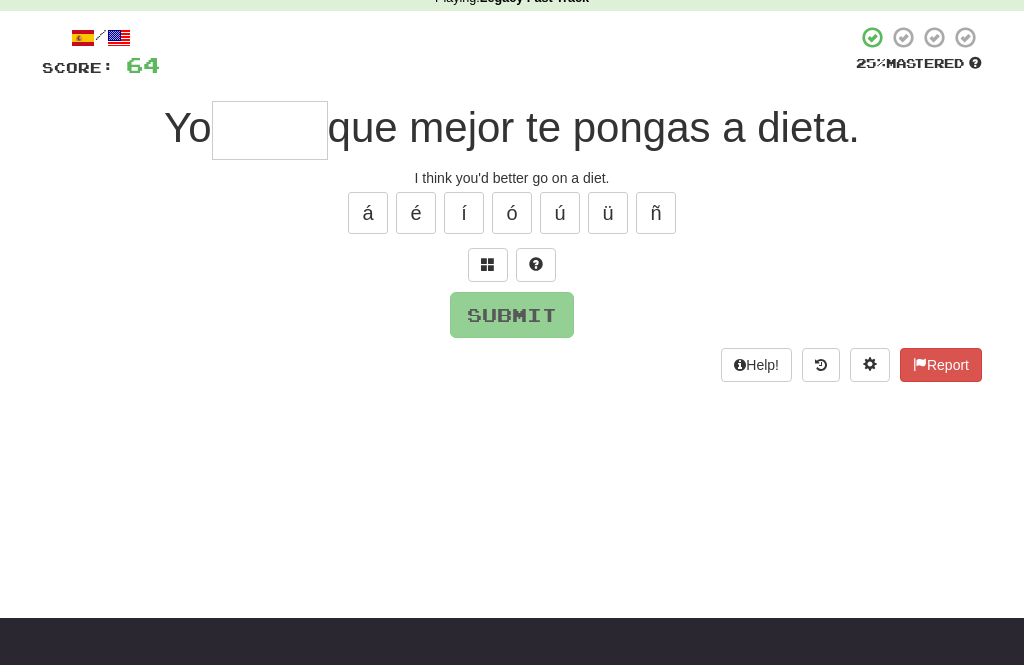 type on "*" 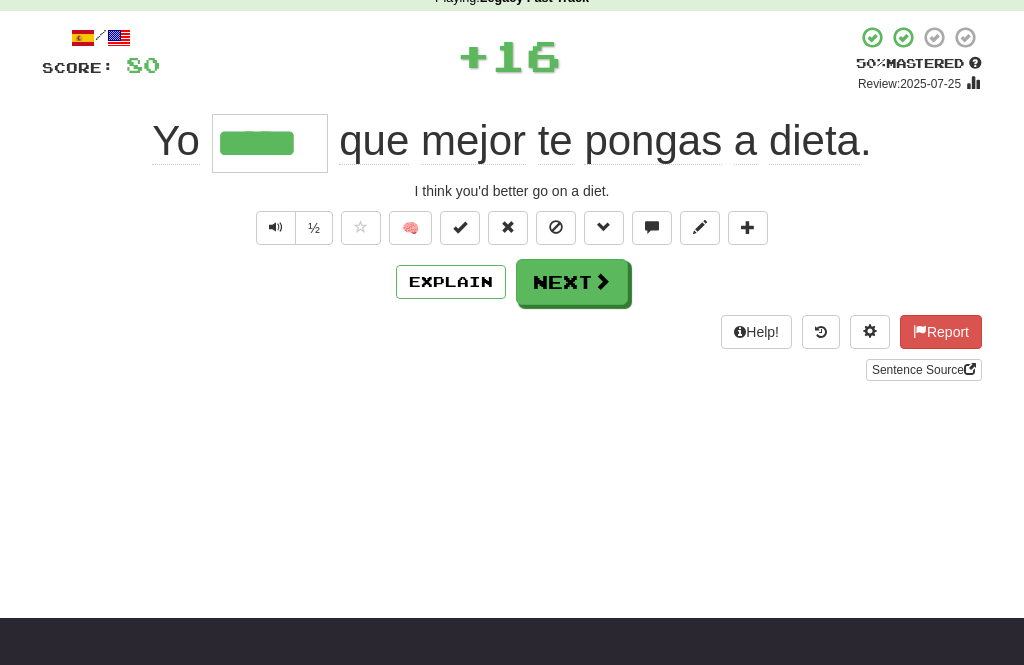 type on "*****" 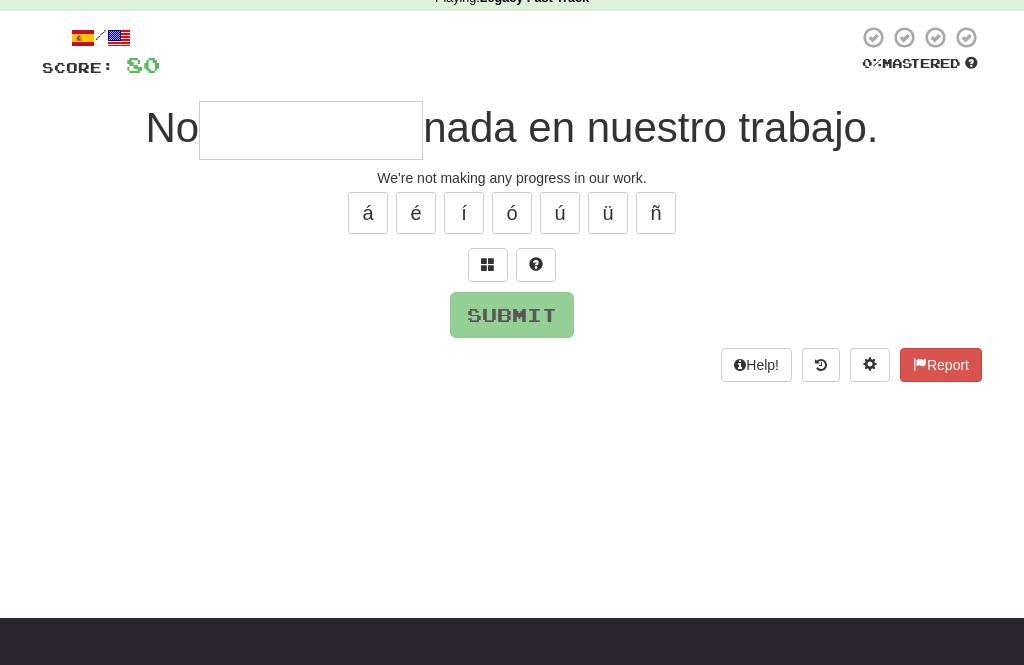 type on "*" 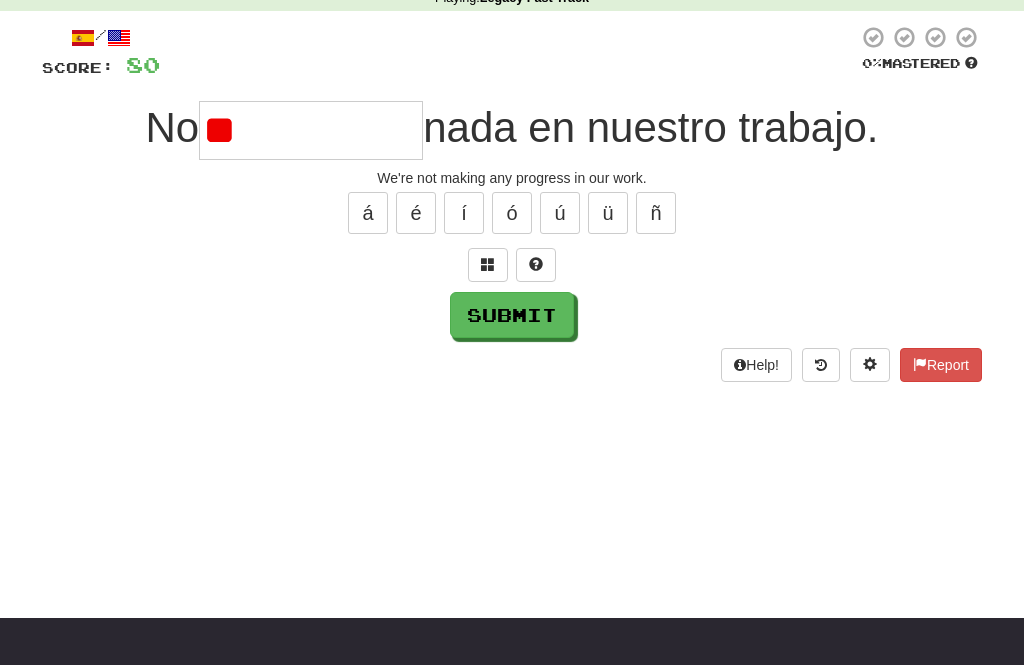 type on "*" 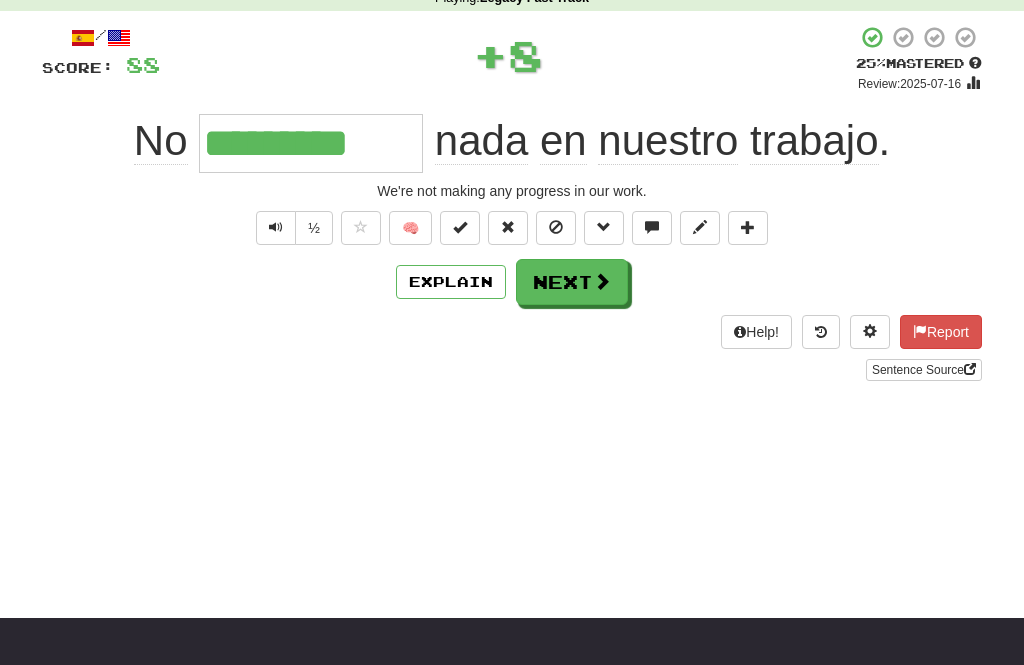 type on "*********" 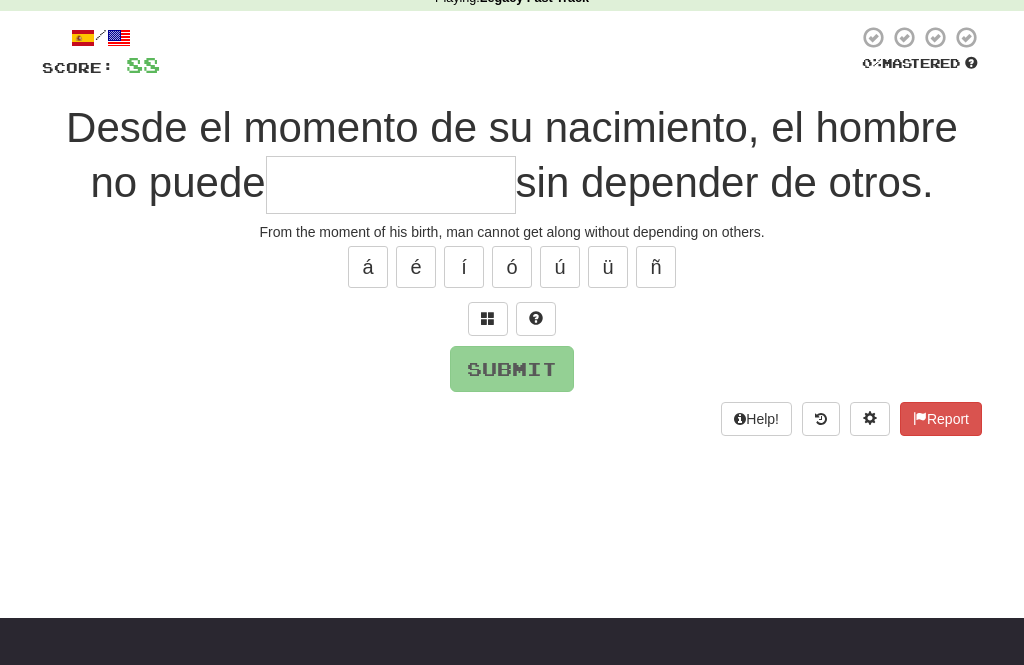 type on "*" 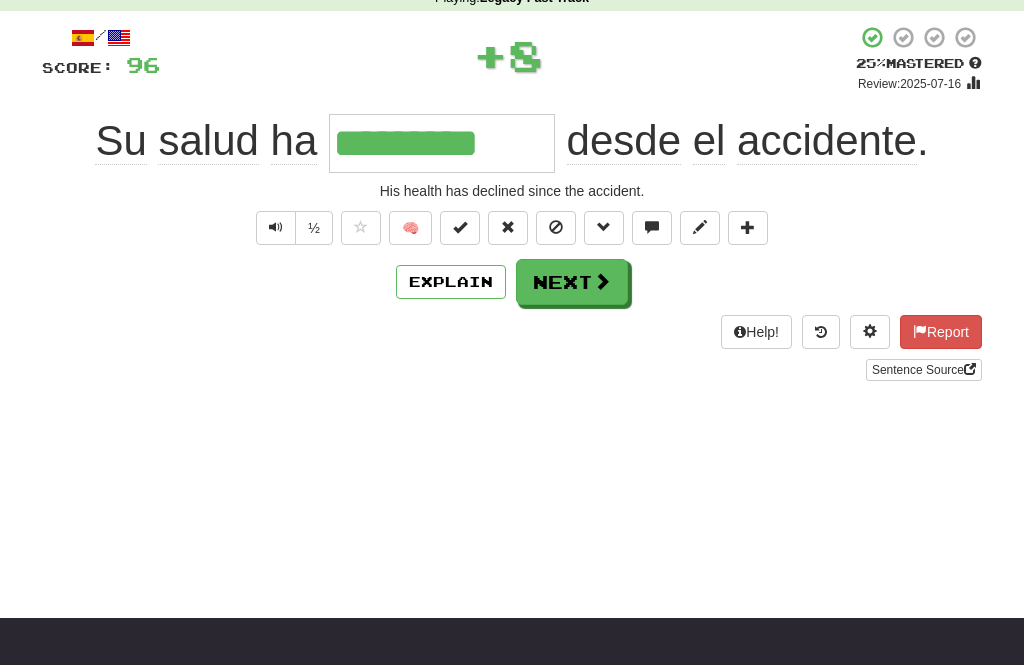 type on "*********" 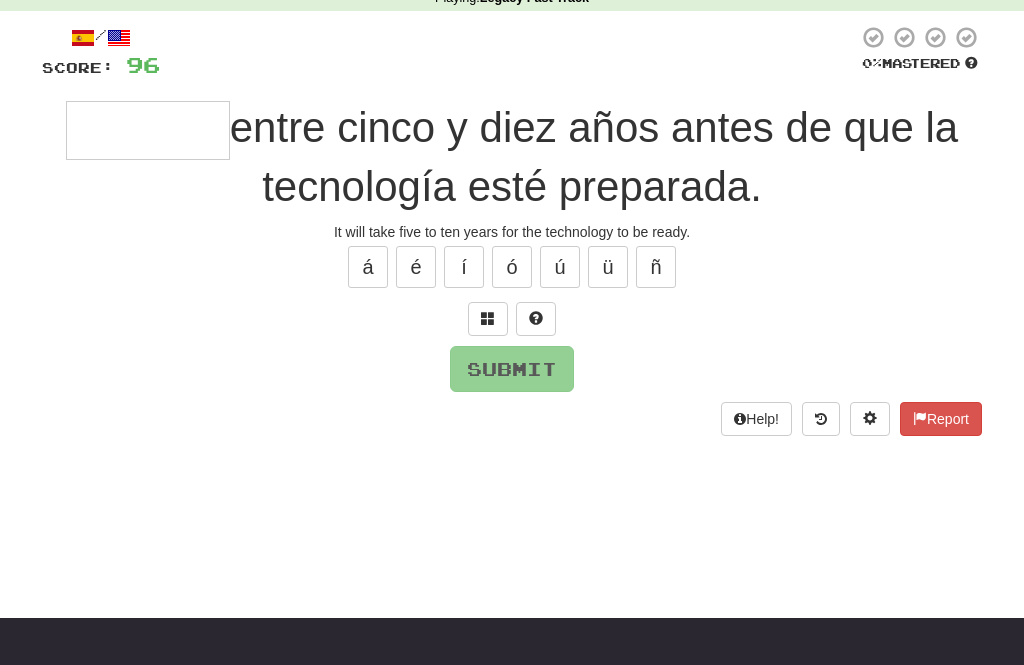 type on "*******" 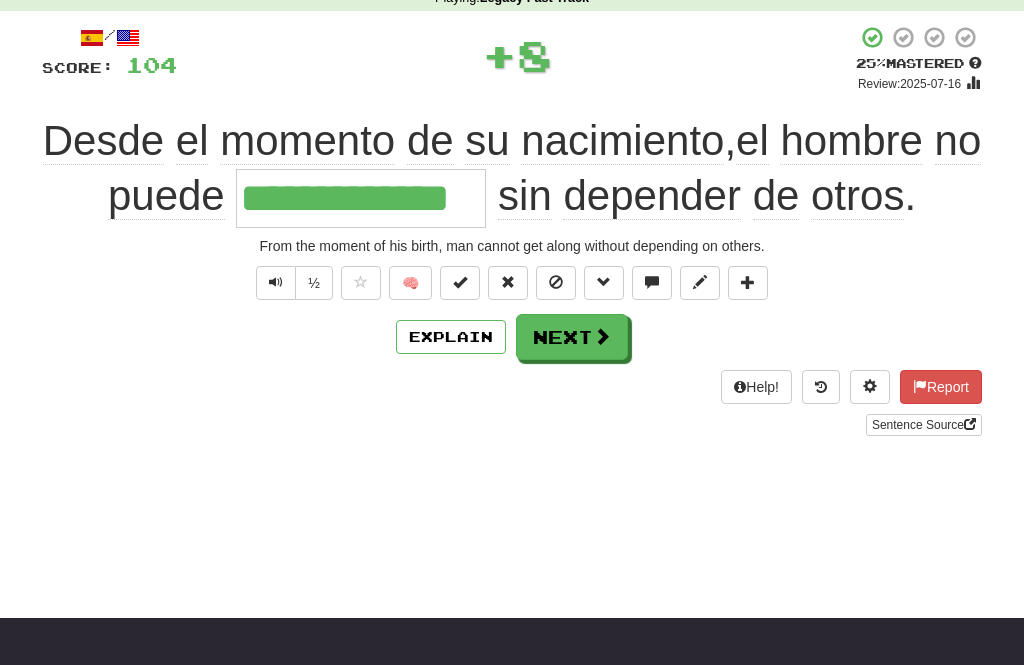 type on "**********" 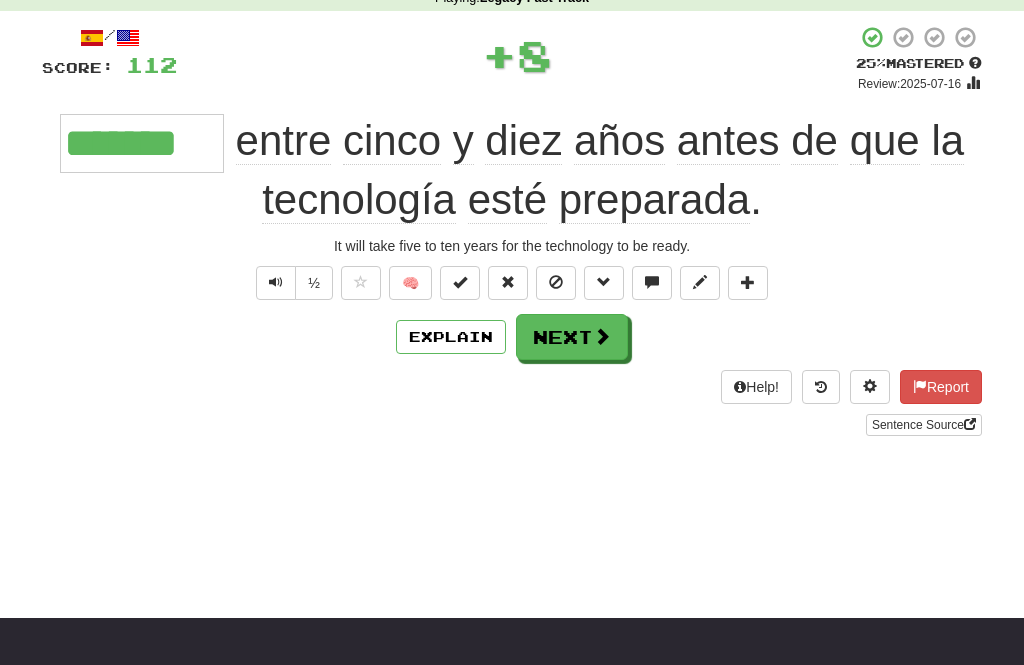 type on "*******" 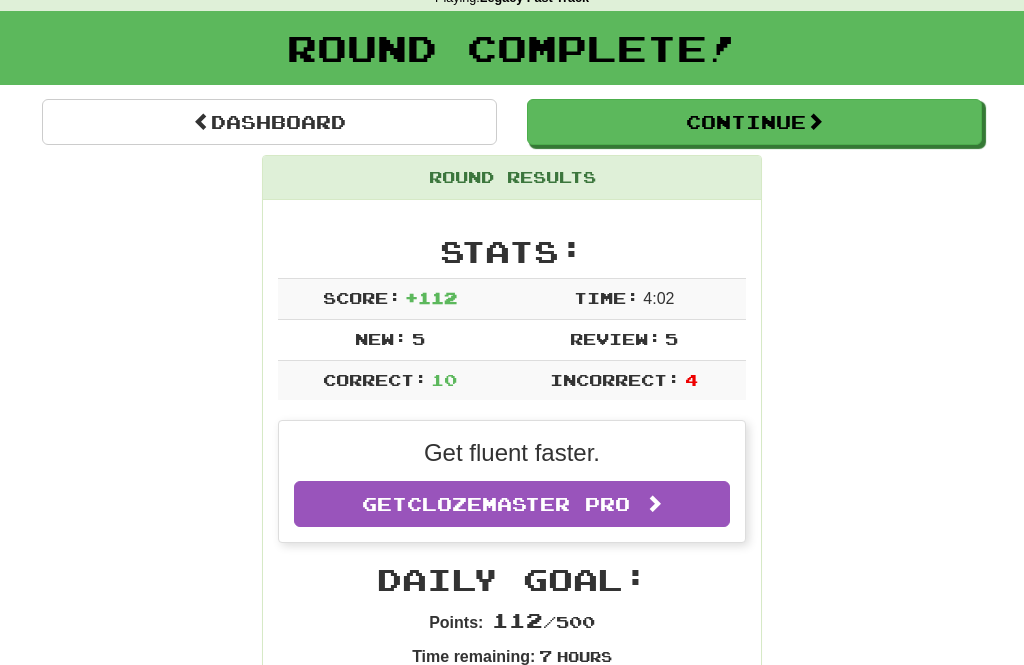 scroll, scrollTop: 98, scrollLeft: 0, axis: vertical 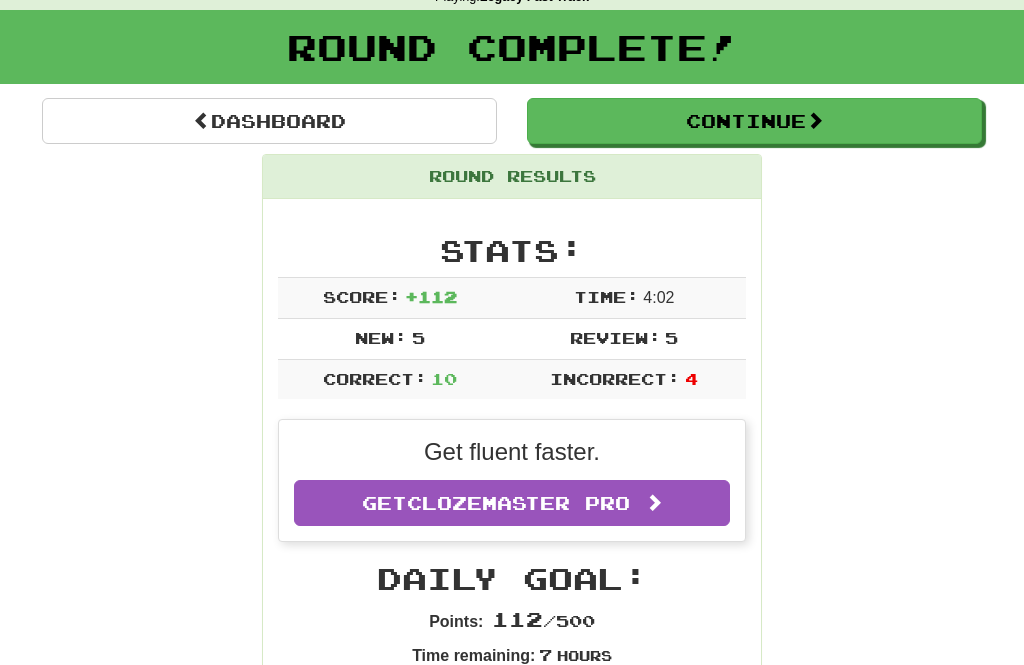 click on "Continue" at bounding box center (754, 121) 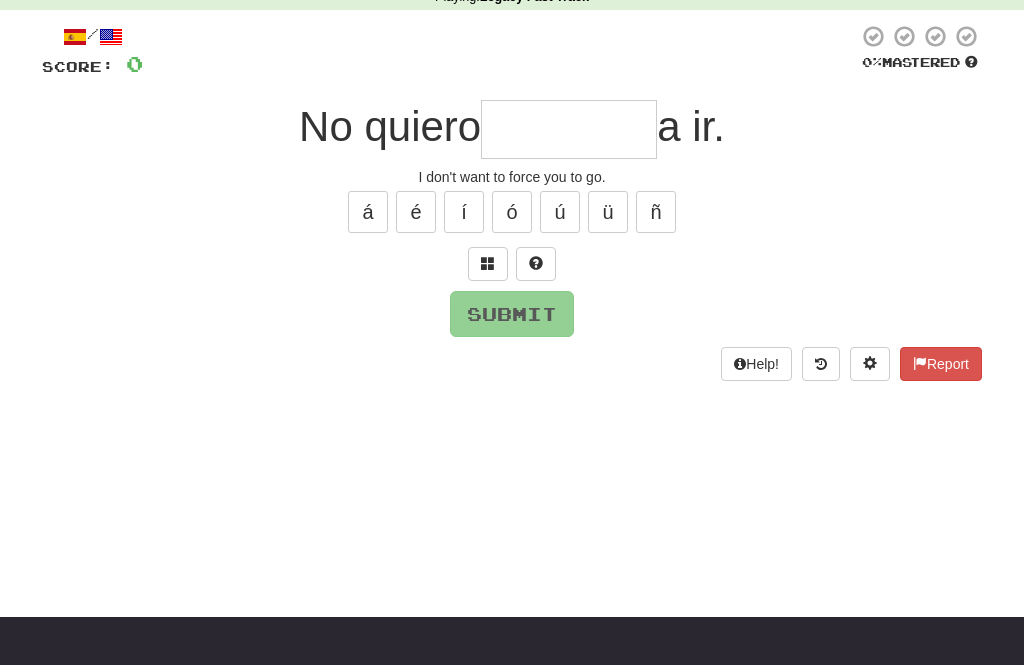 click at bounding box center (569, 129) 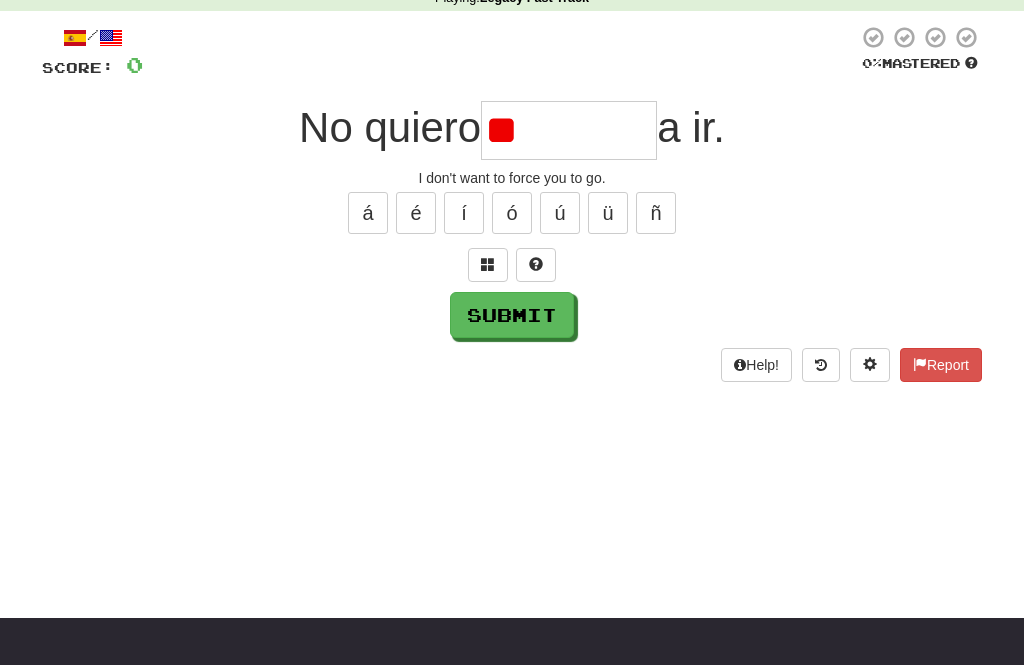 type on "*" 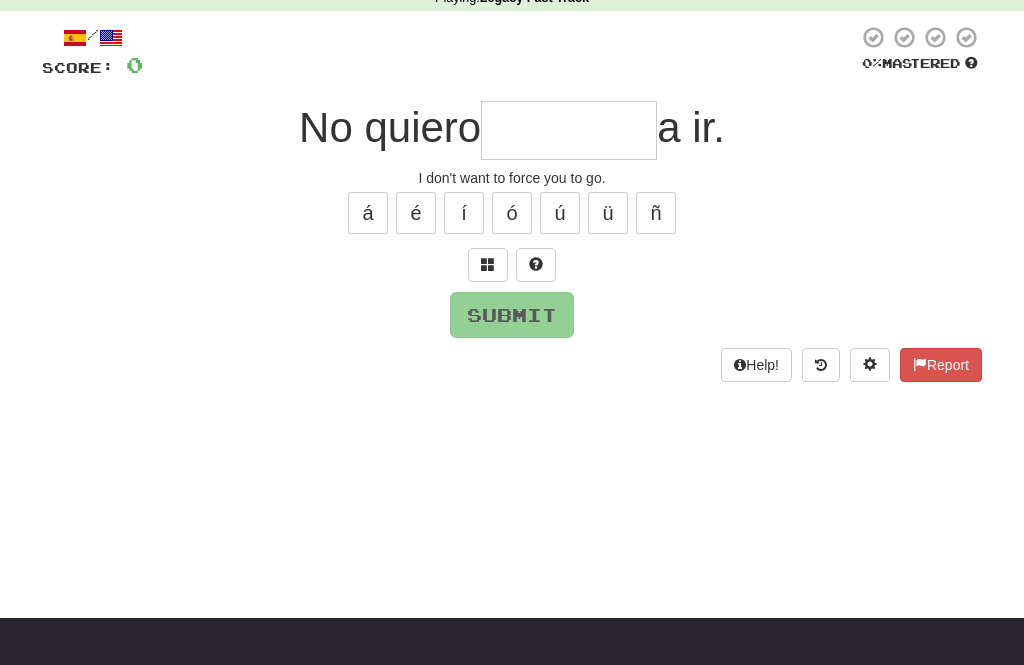 type on "*" 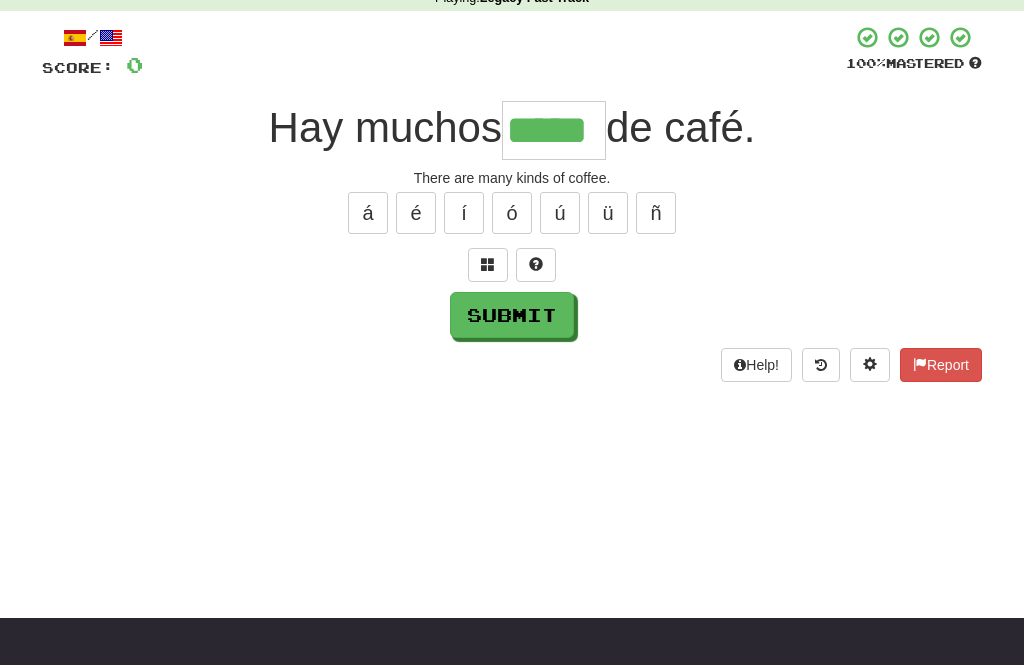 type on "*****" 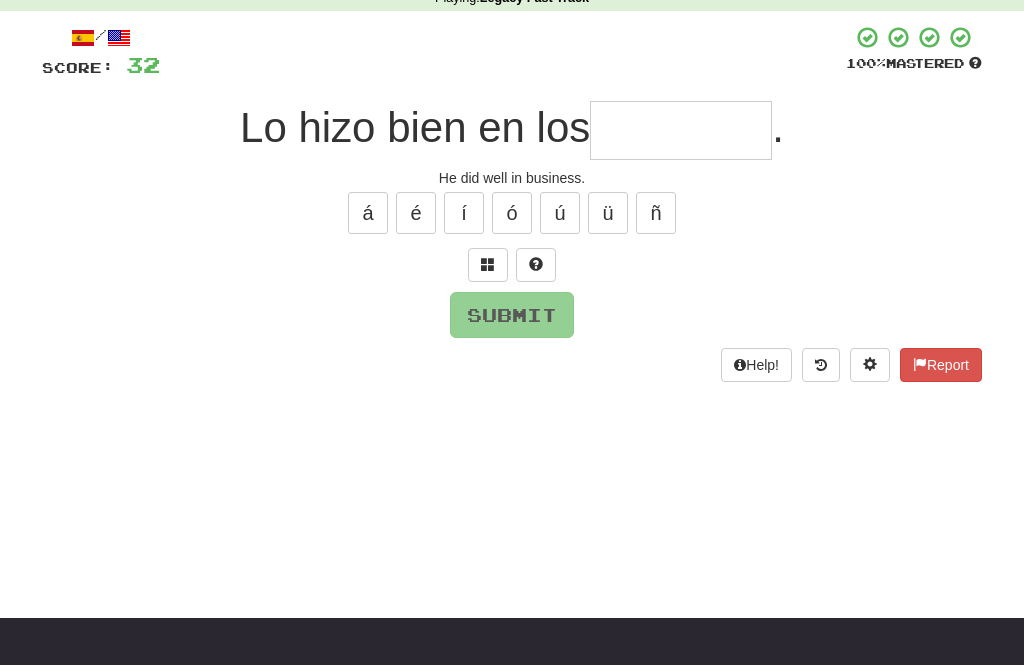 type on "*" 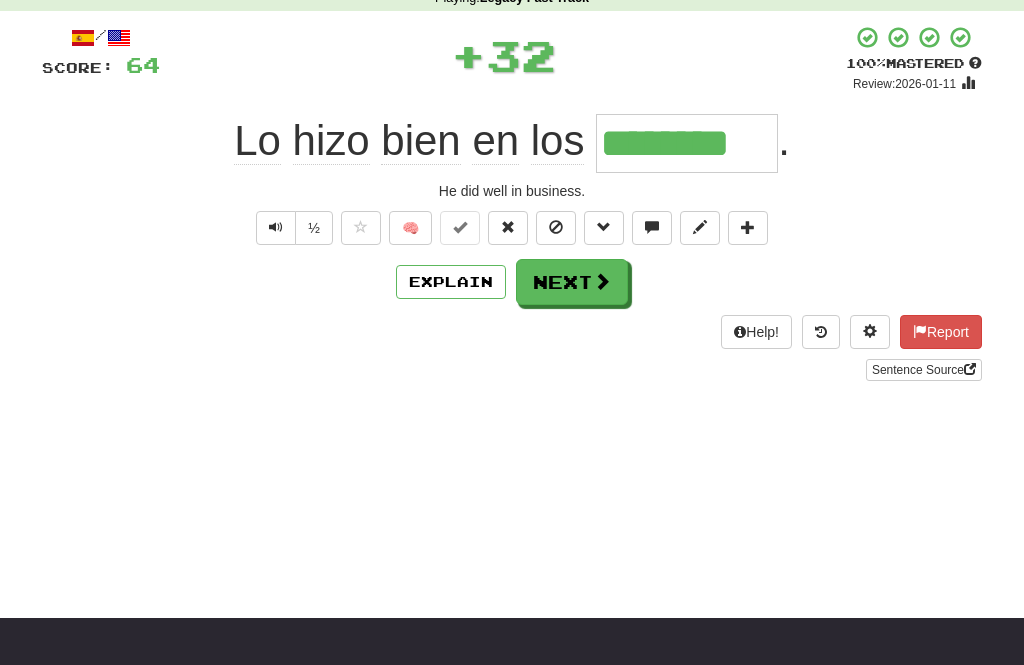 type on "********" 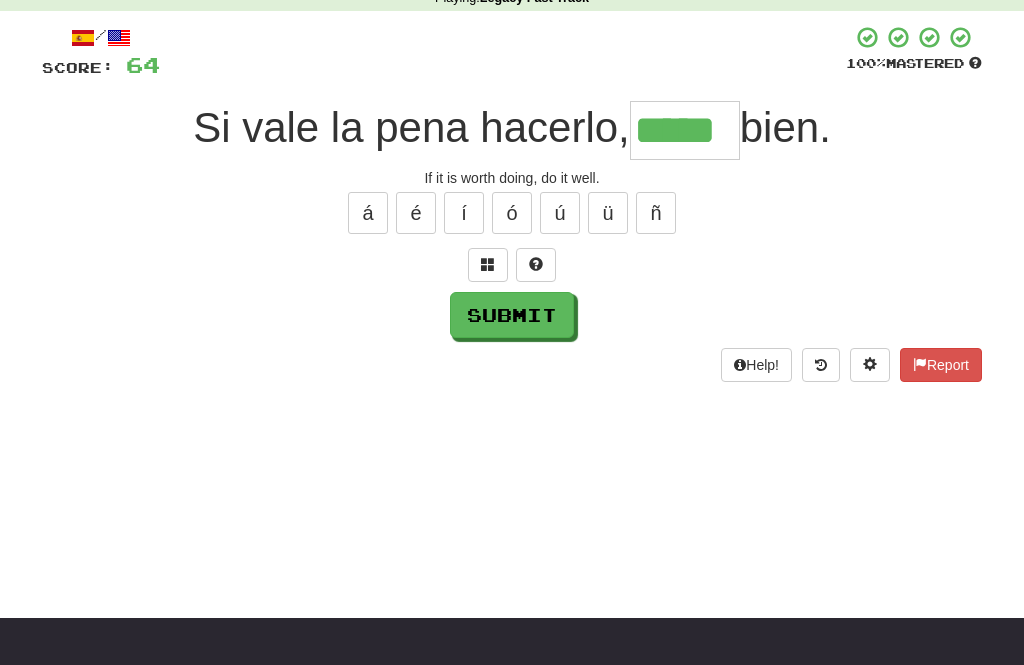 type on "*****" 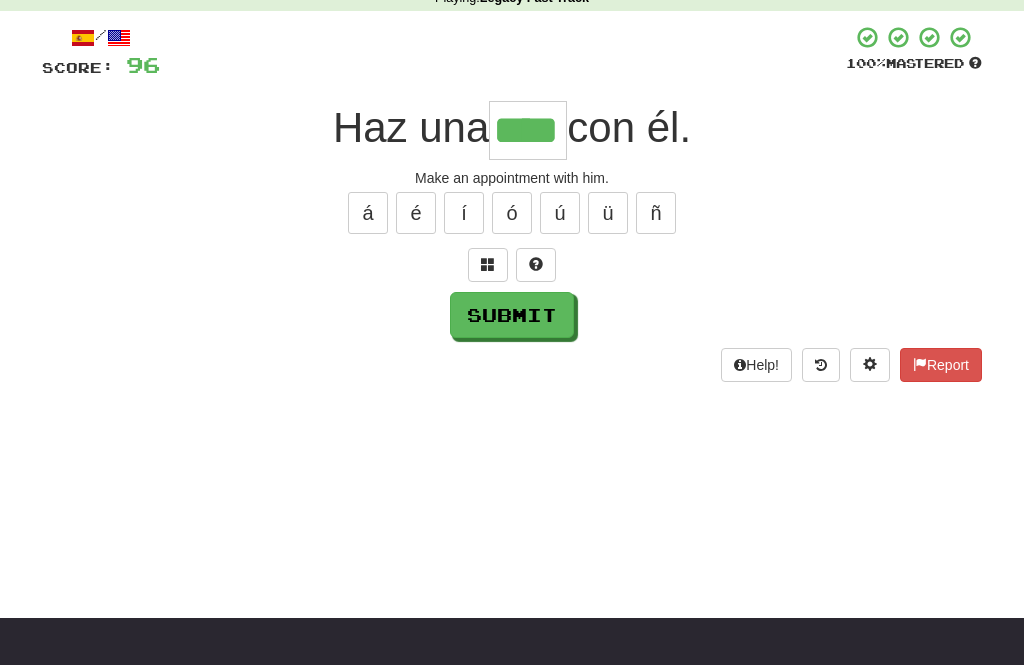 type on "****" 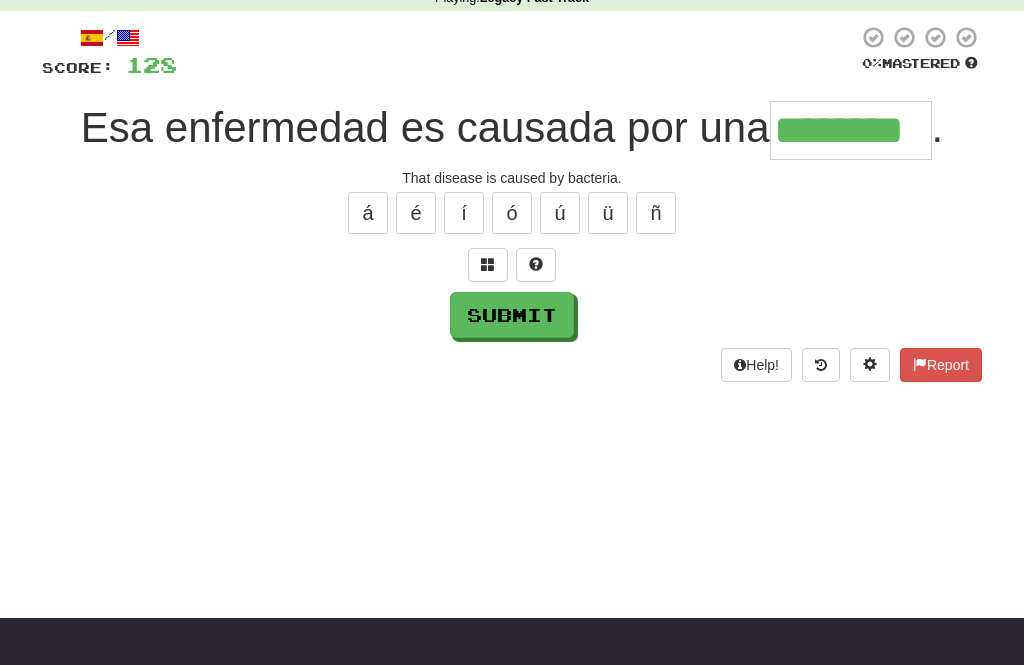 type on "********" 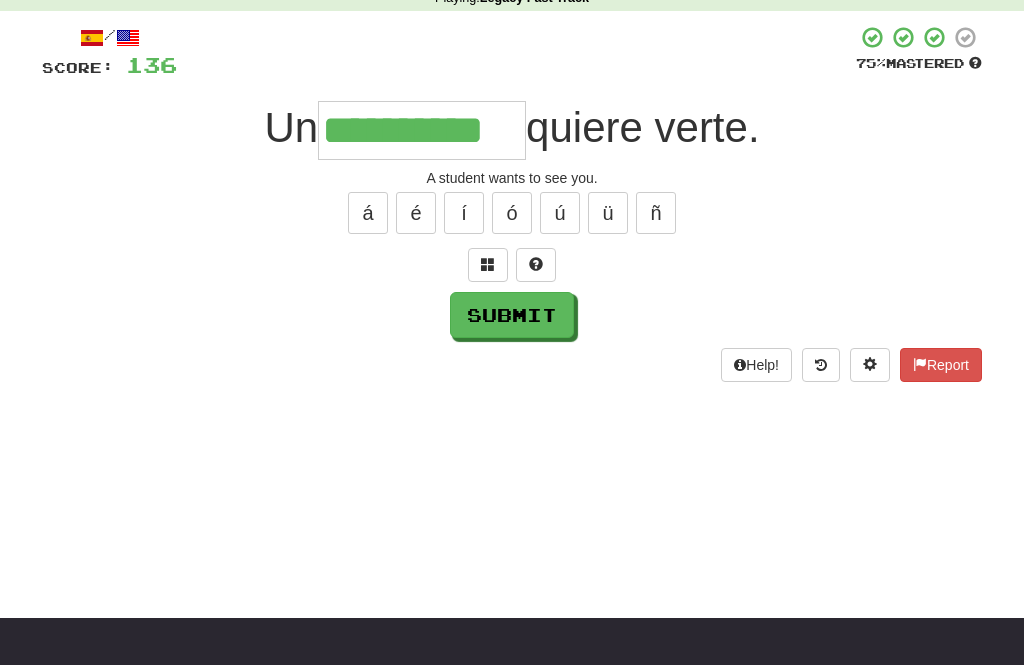 type on "**********" 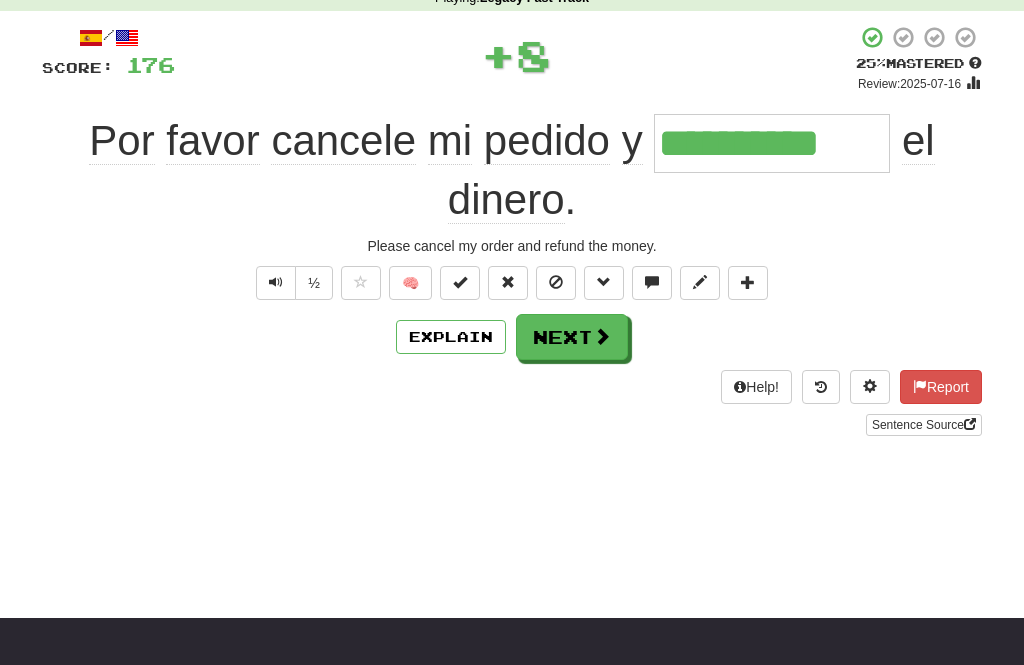 type on "**********" 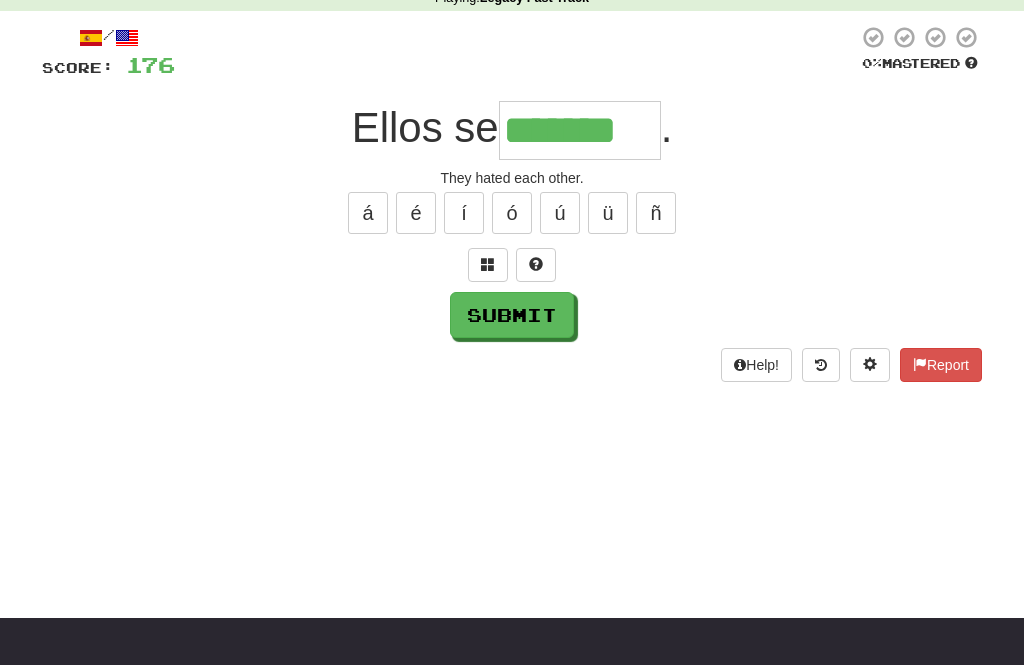 type on "*******" 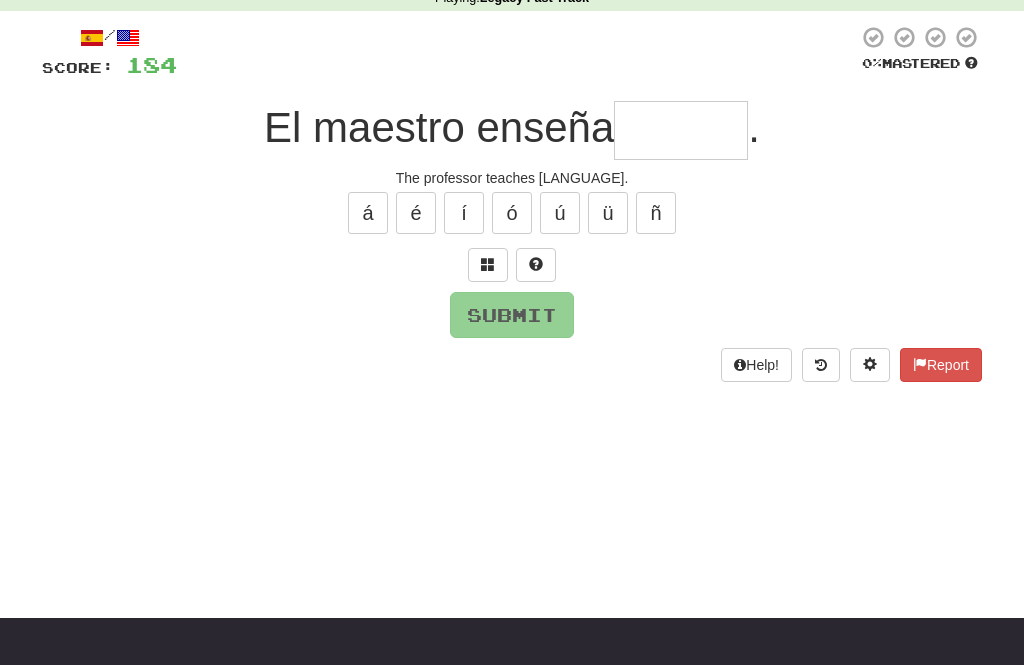 type on "*" 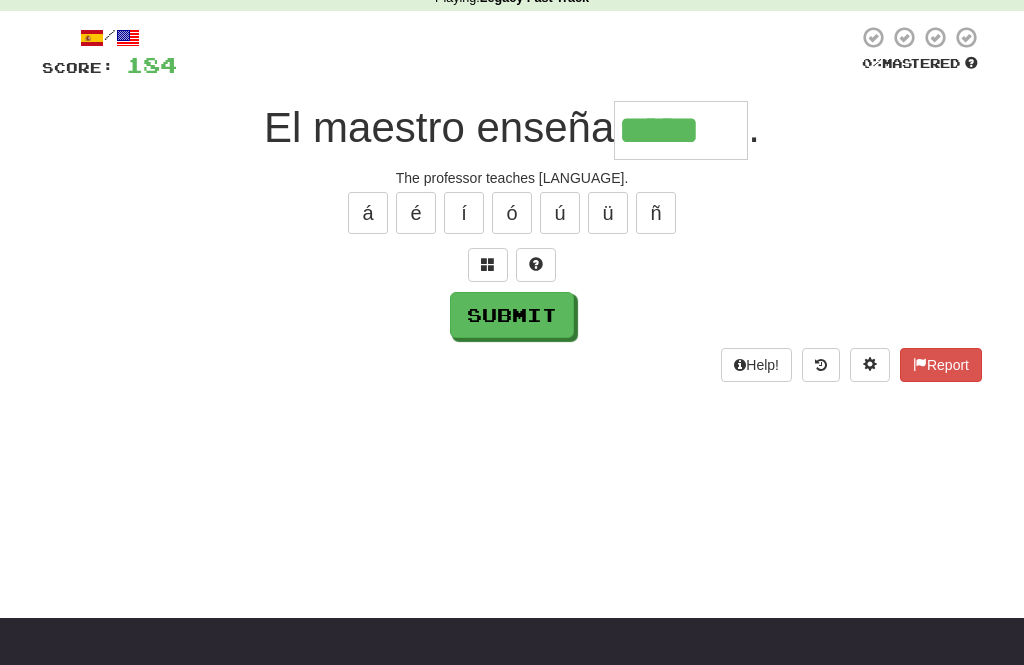type on "*****" 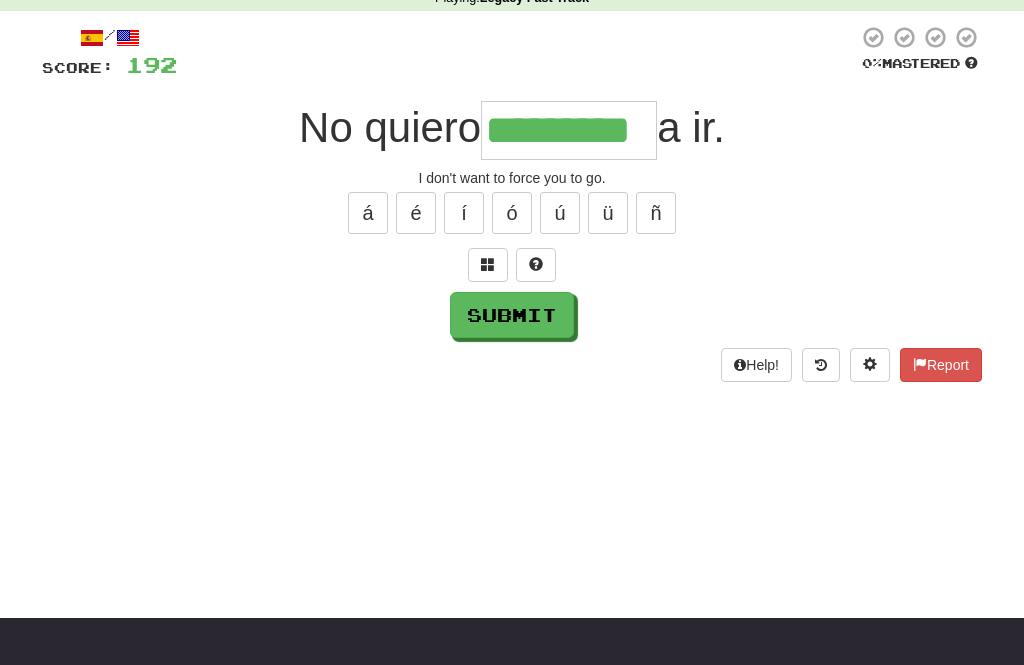type on "*********" 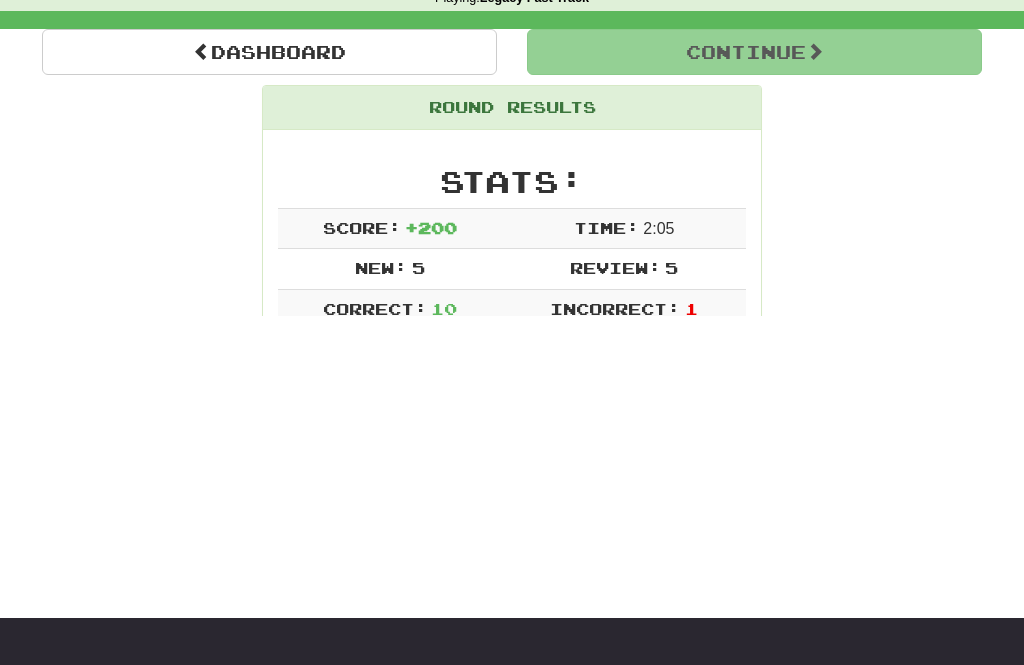 scroll, scrollTop: 98, scrollLeft: 0, axis: vertical 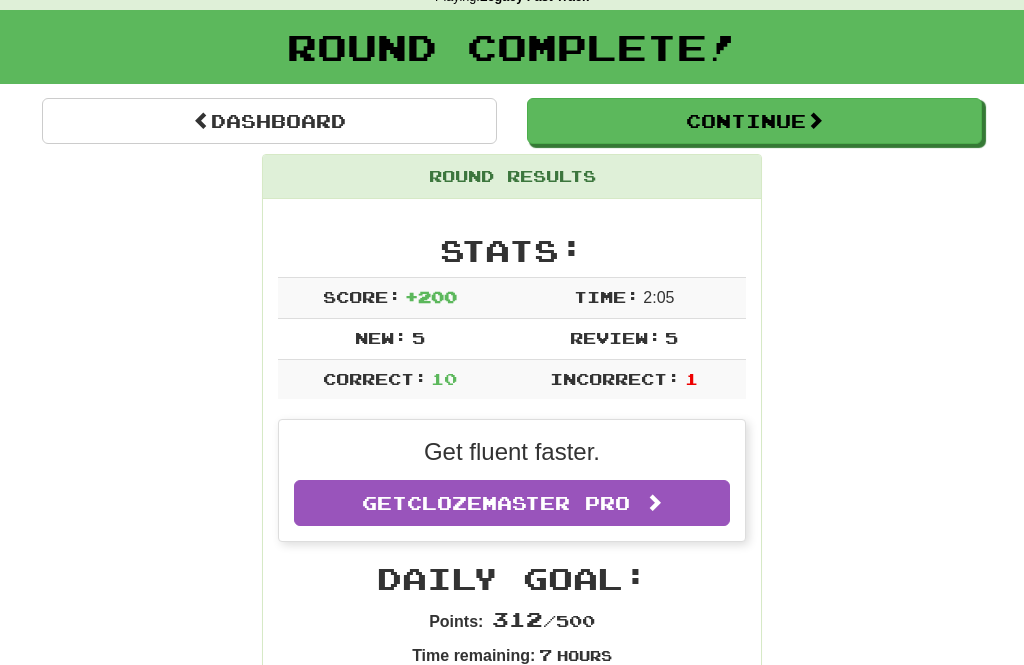 click at bounding box center (815, 120) 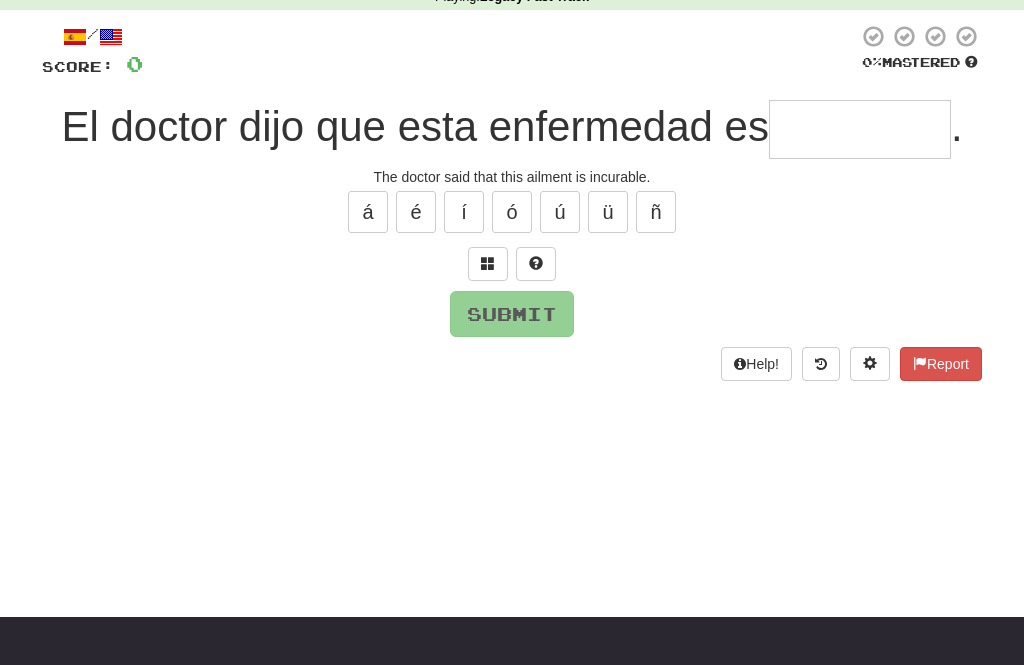 click at bounding box center [860, 129] 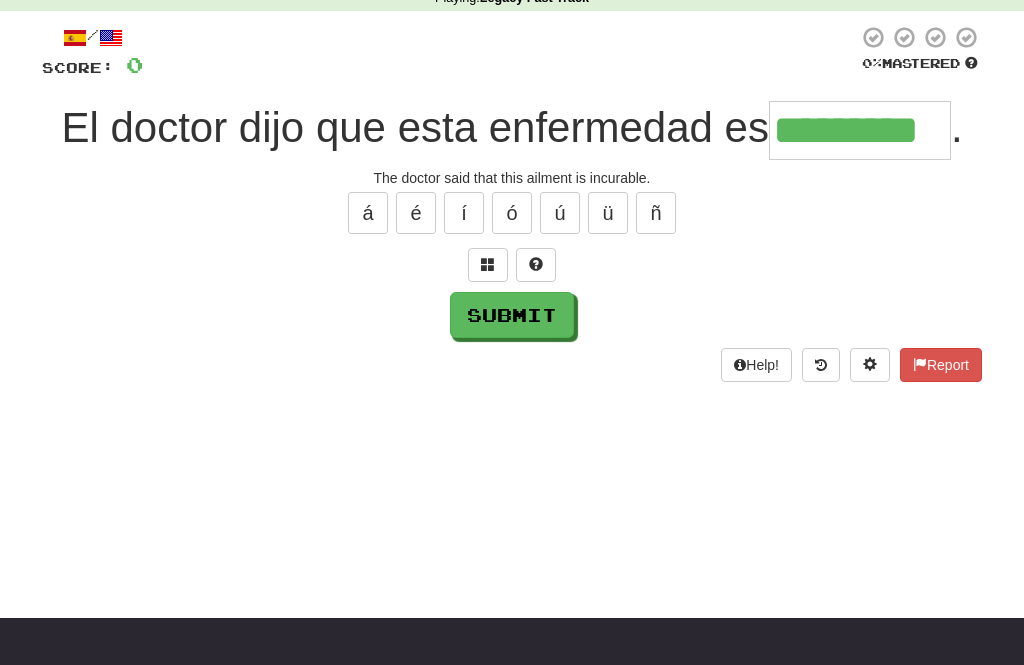 type on "*********" 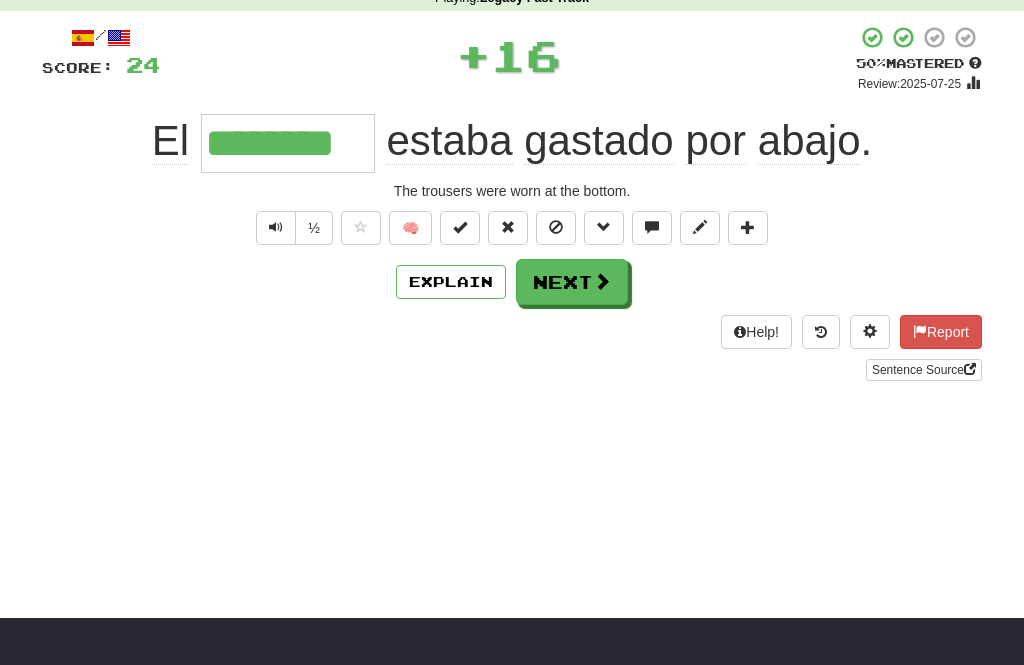 type on "********" 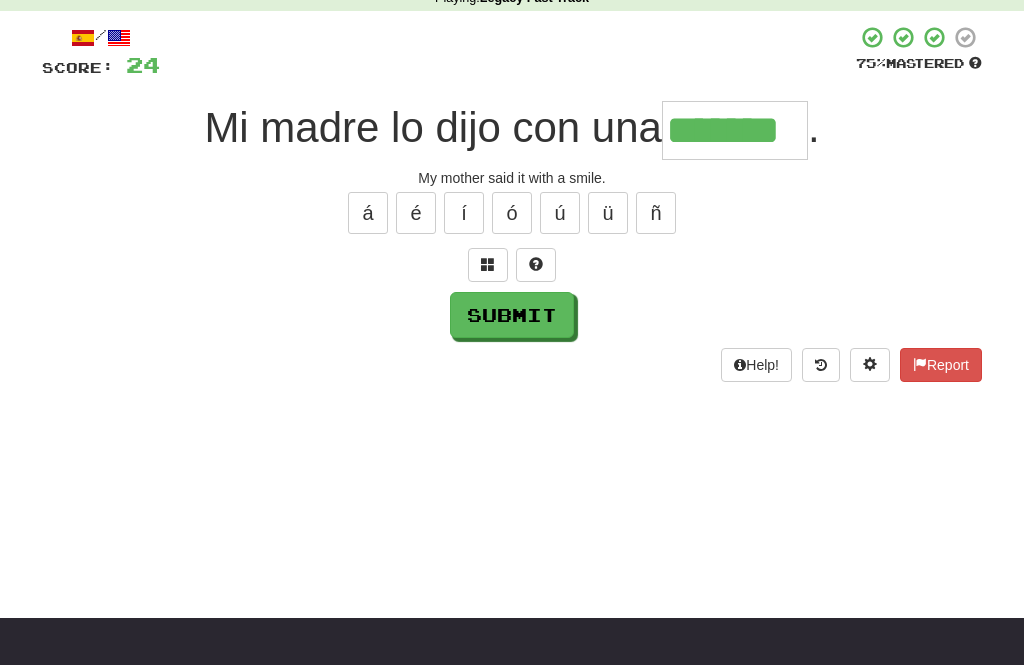 type on "*******" 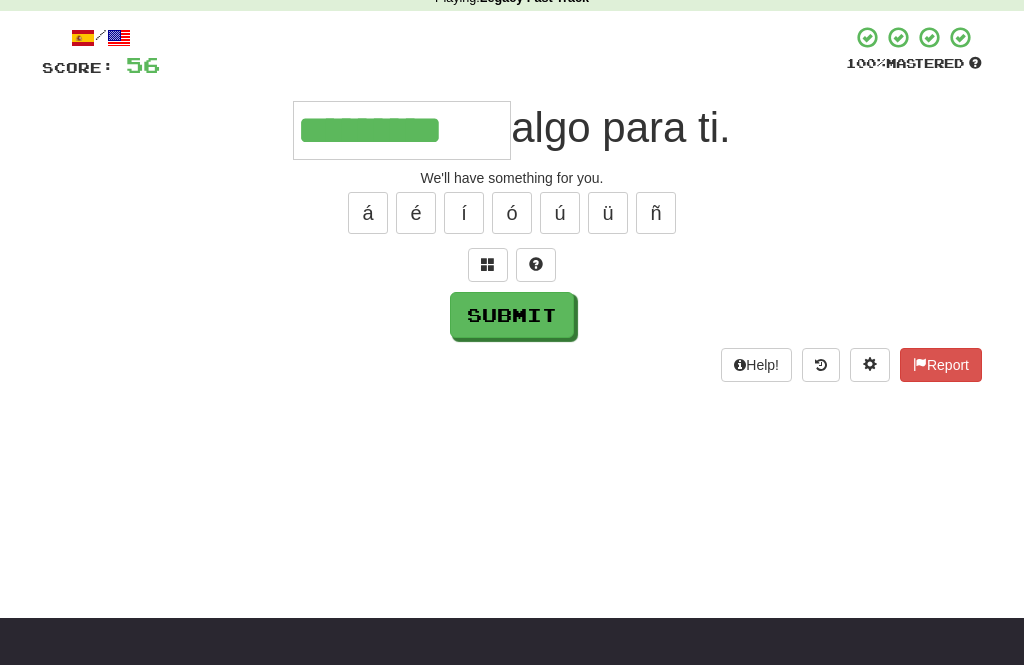 type on "*********" 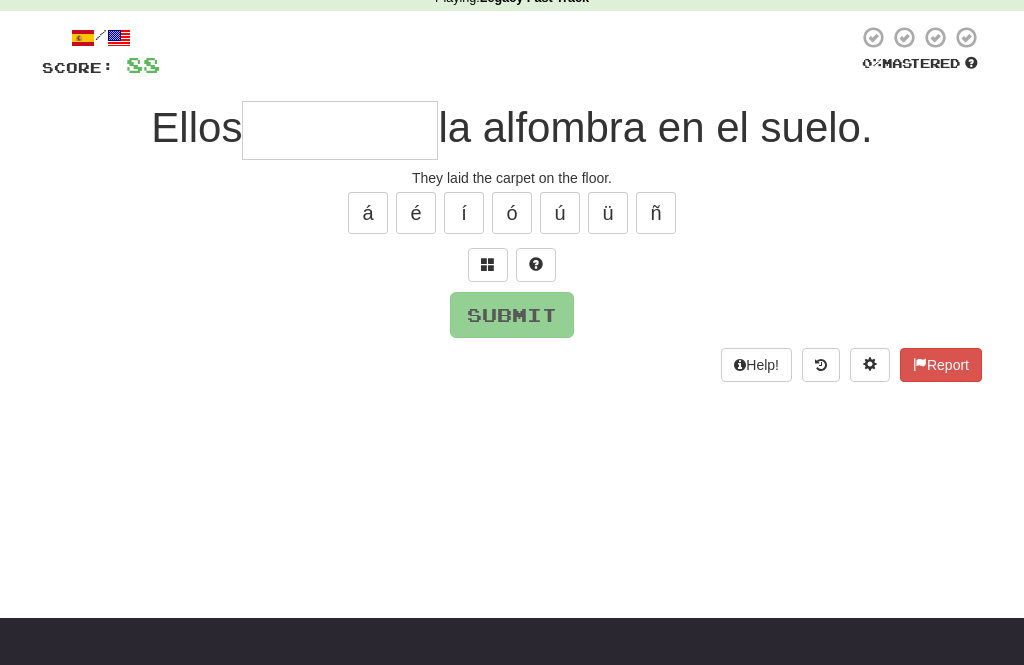 type on "*" 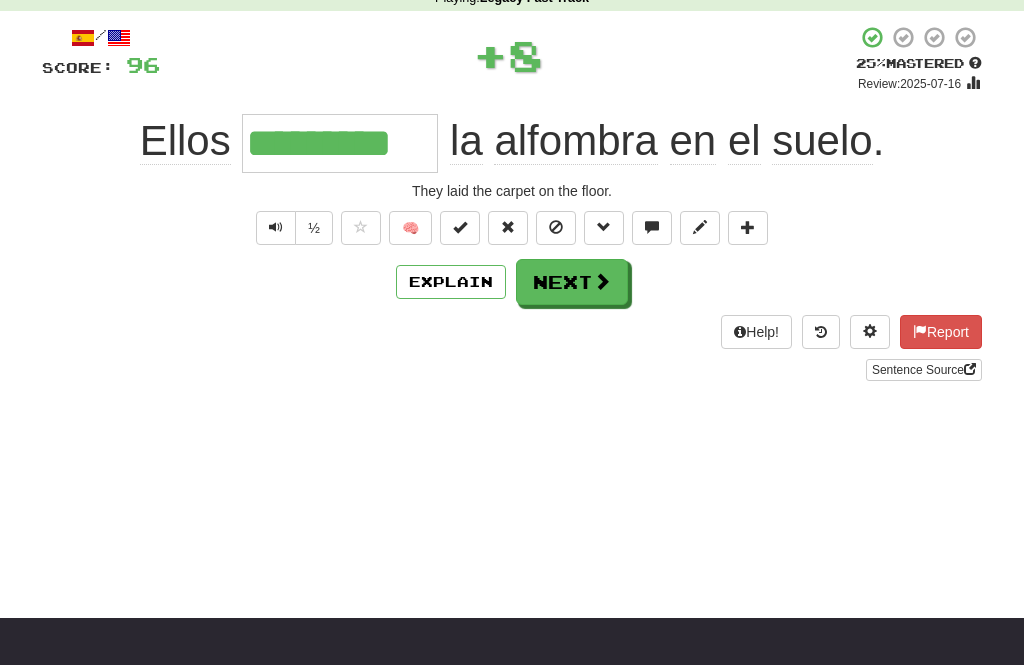 type on "*********" 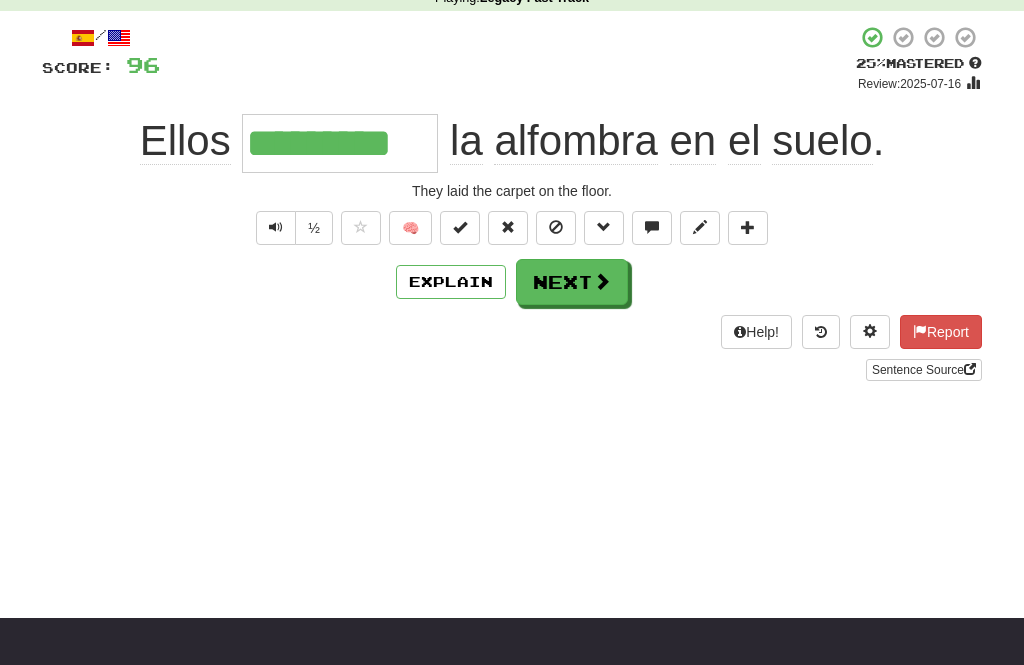 type 